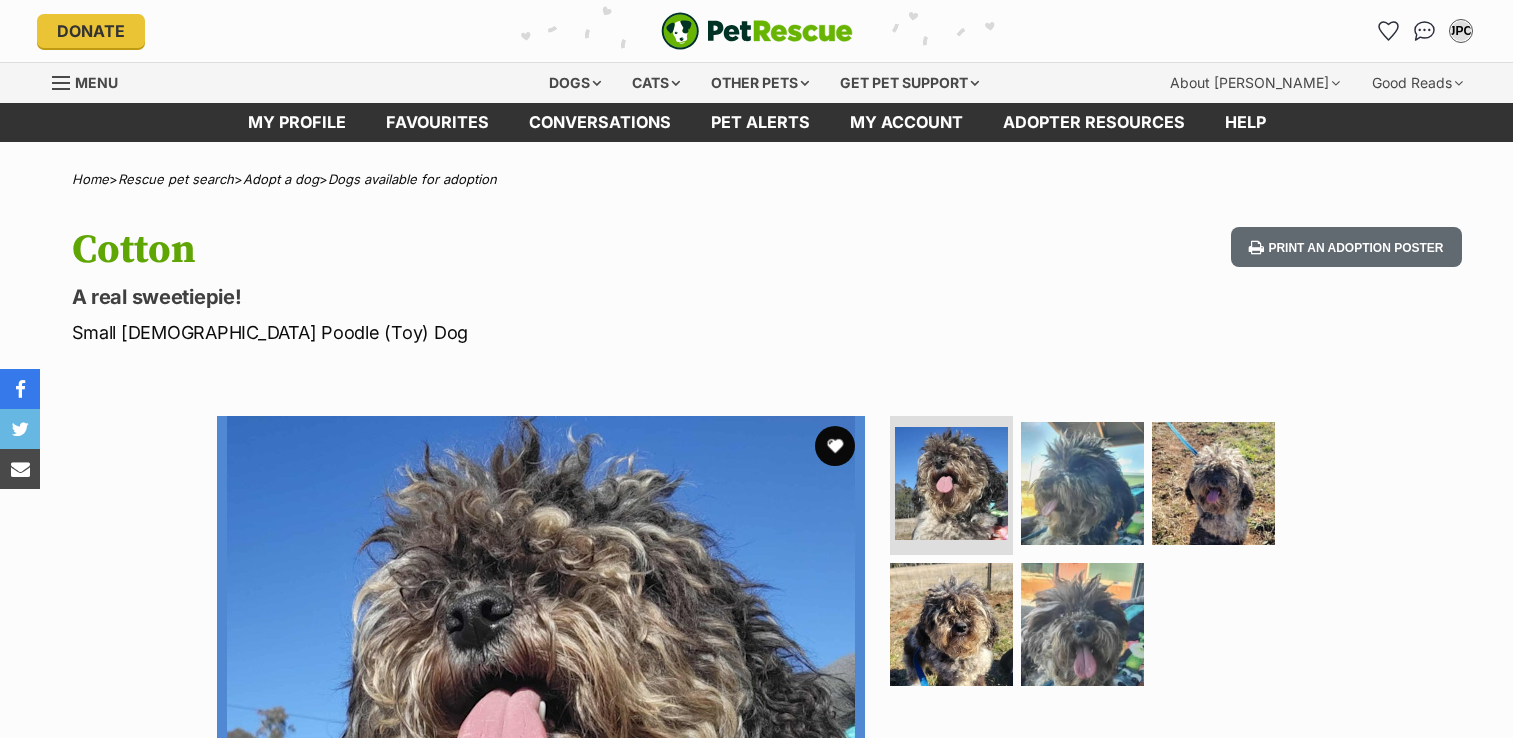 scroll, scrollTop: 0, scrollLeft: 0, axis: both 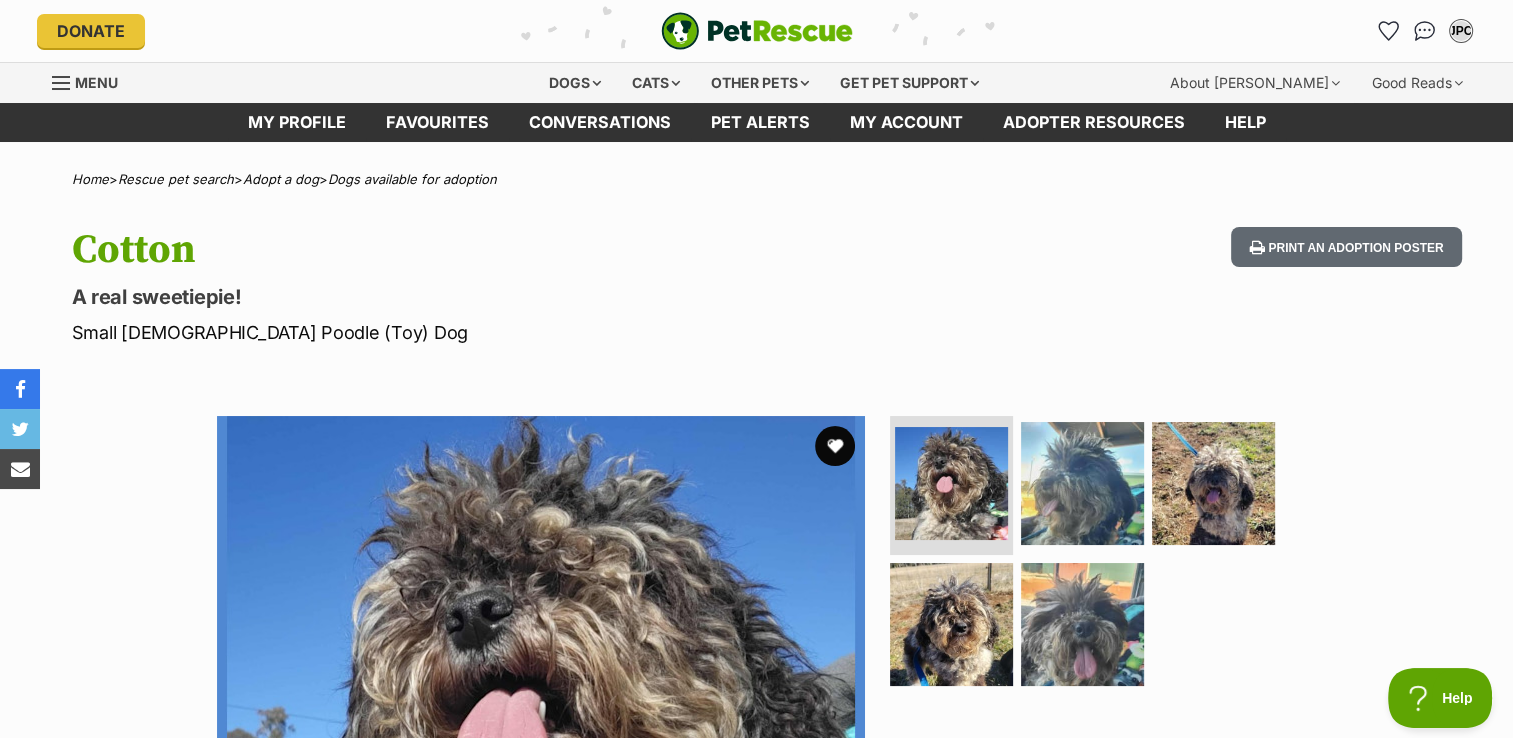 click on "Available
1
of 5 images
1
of 5 images
1
of 5 images
1
of 5 images
1
of 5 images
Next Prev 1 2 3 4 5" at bounding box center (757, 725) 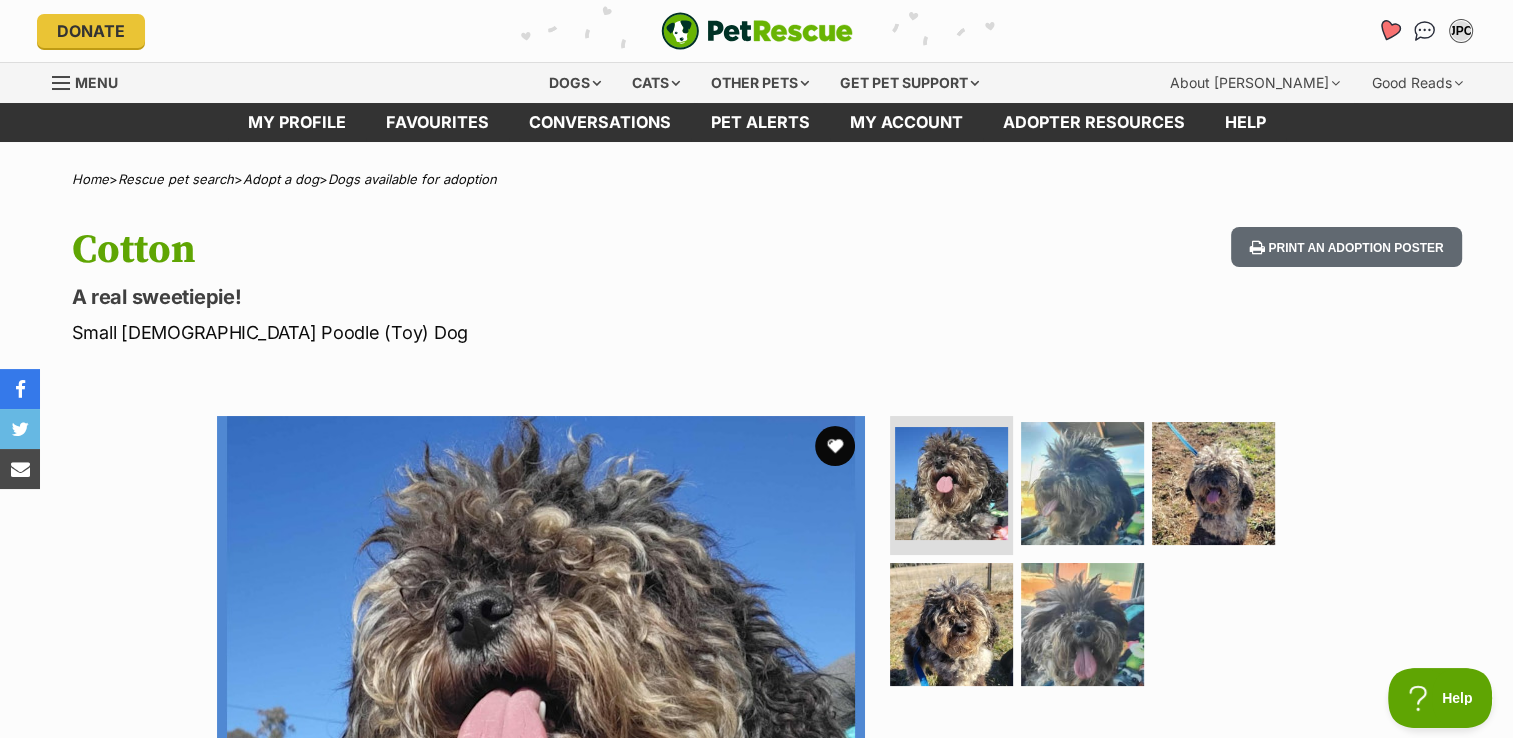 scroll, scrollTop: 0, scrollLeft: 0, axis: both 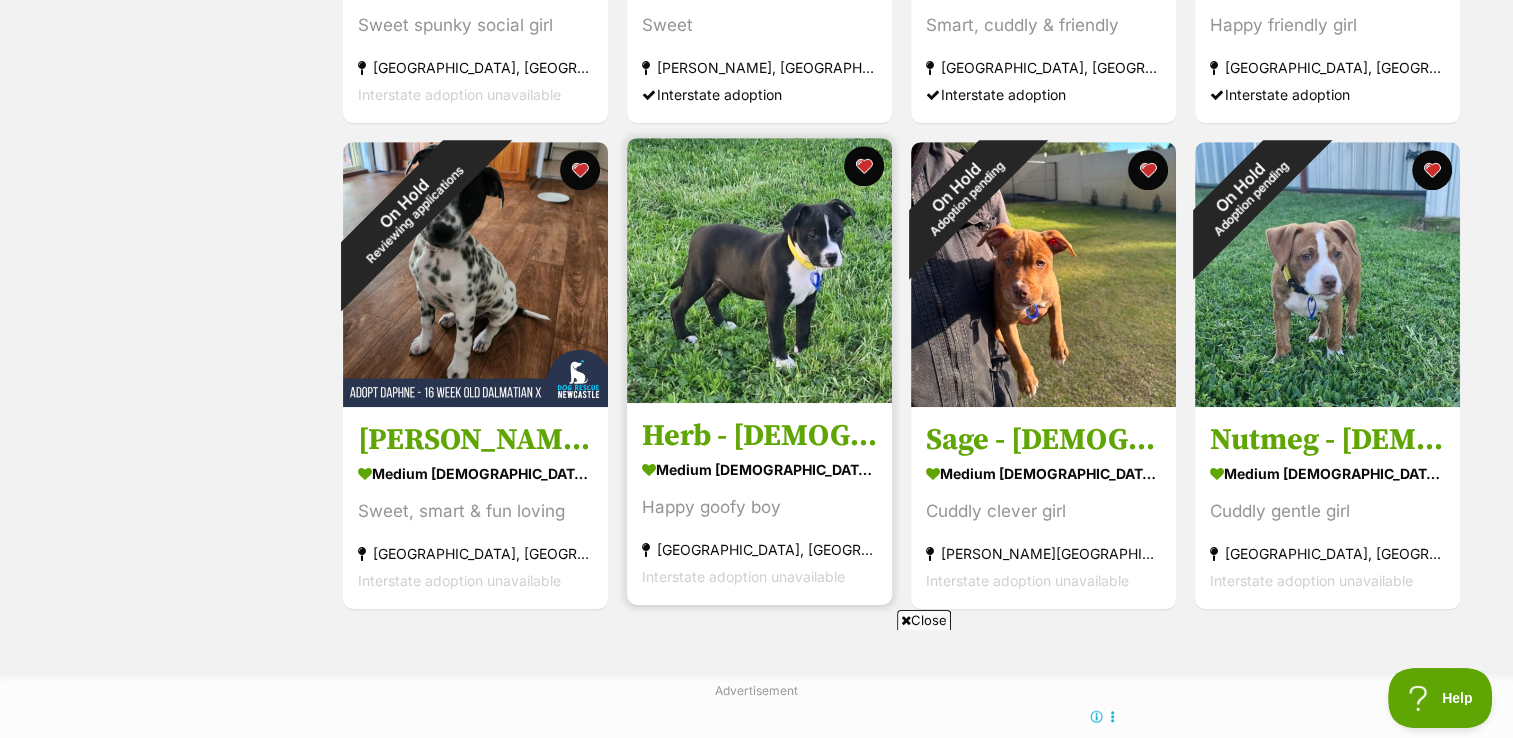 click at bounding box center (759, 270) 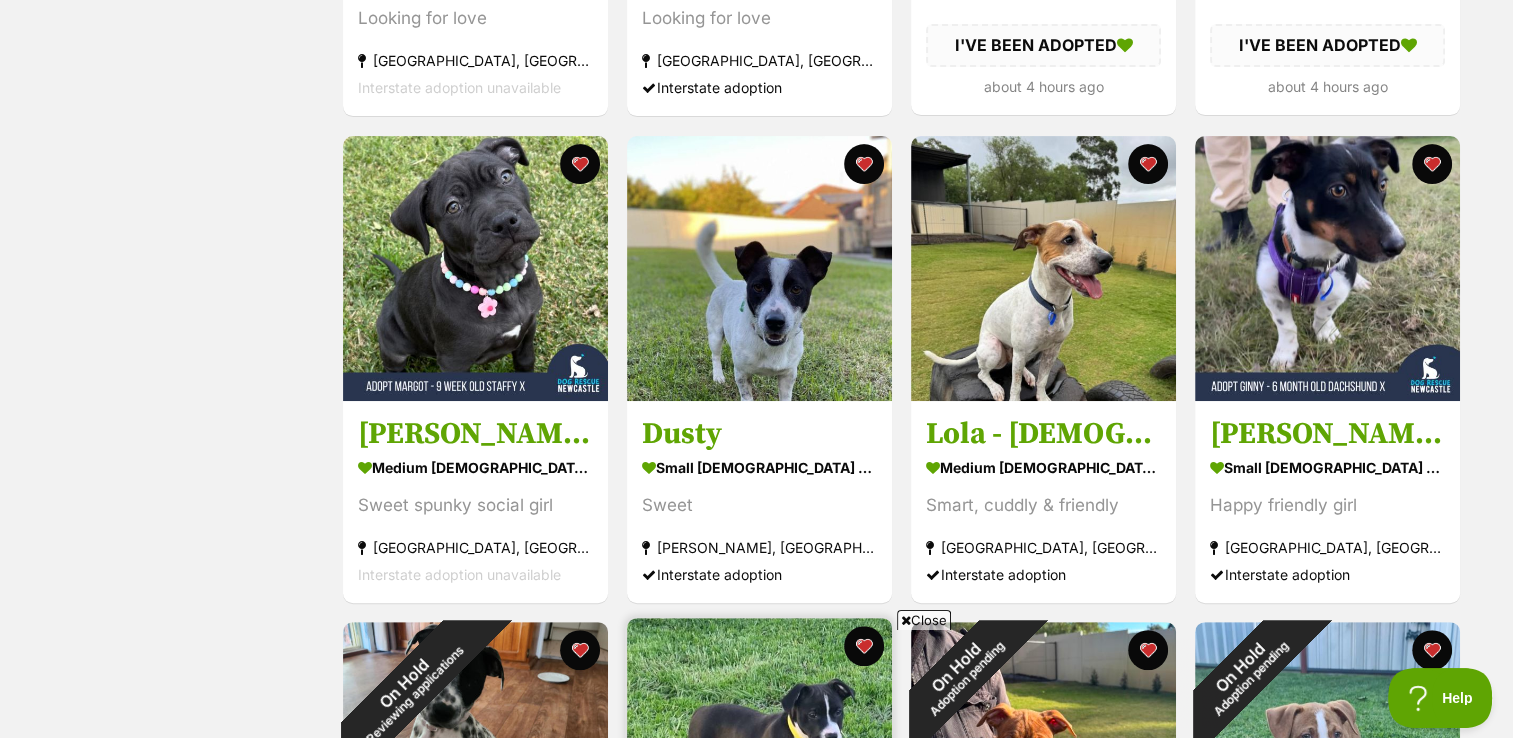 scroll, scrollTop: 720, scrollLeft: 0, axis: vertical 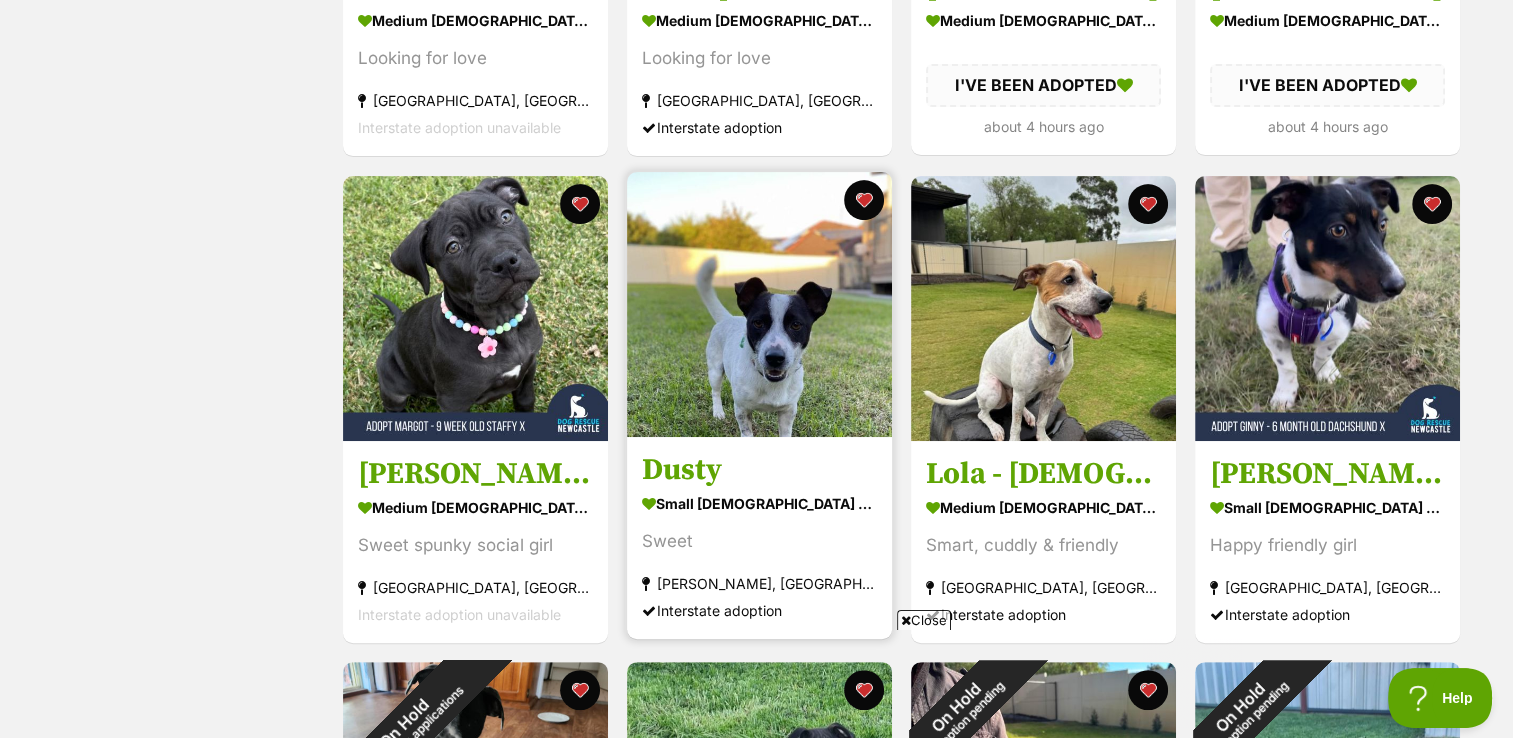 click at bounding box center (759, 304) 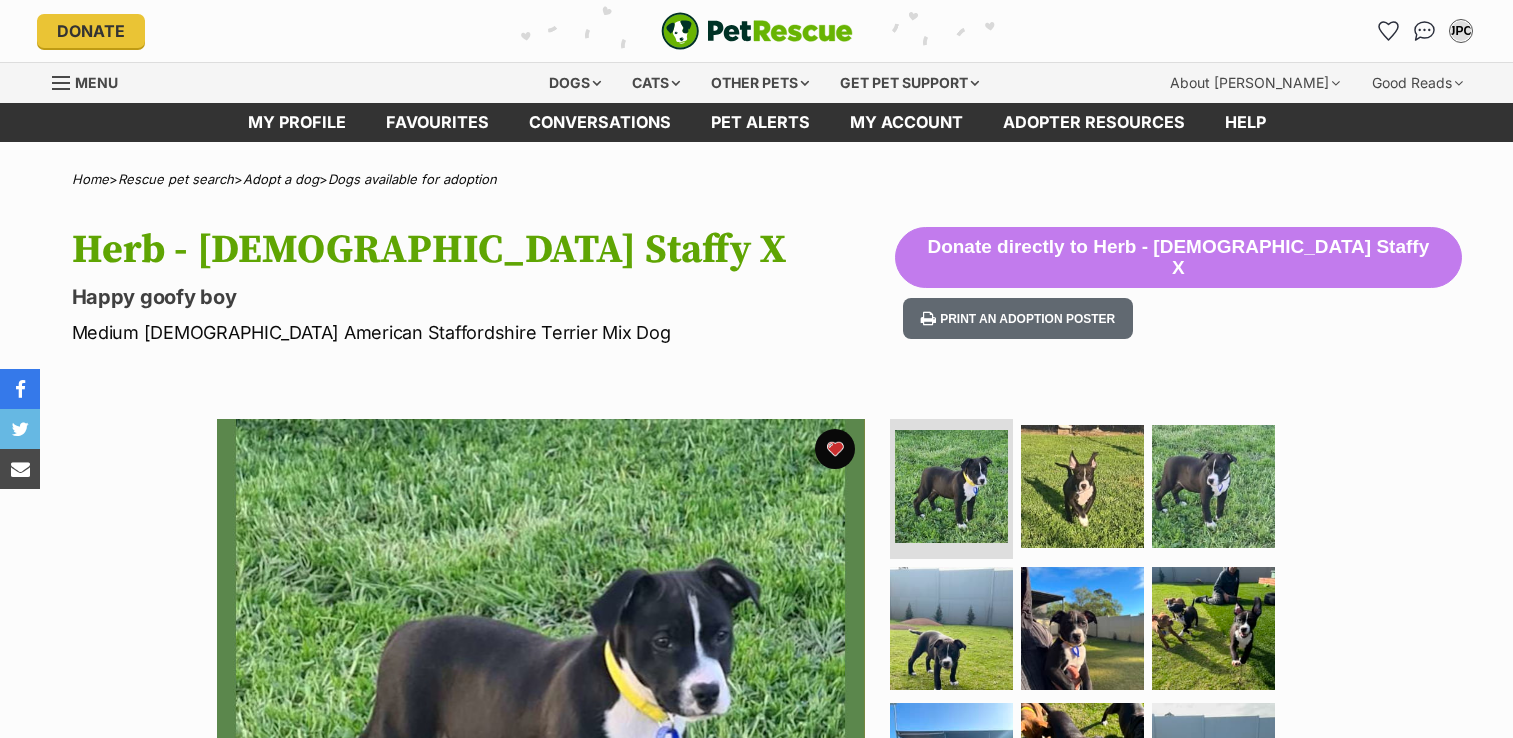 scroll, scrollTop: 0, scrollLeft: 0, axis: both 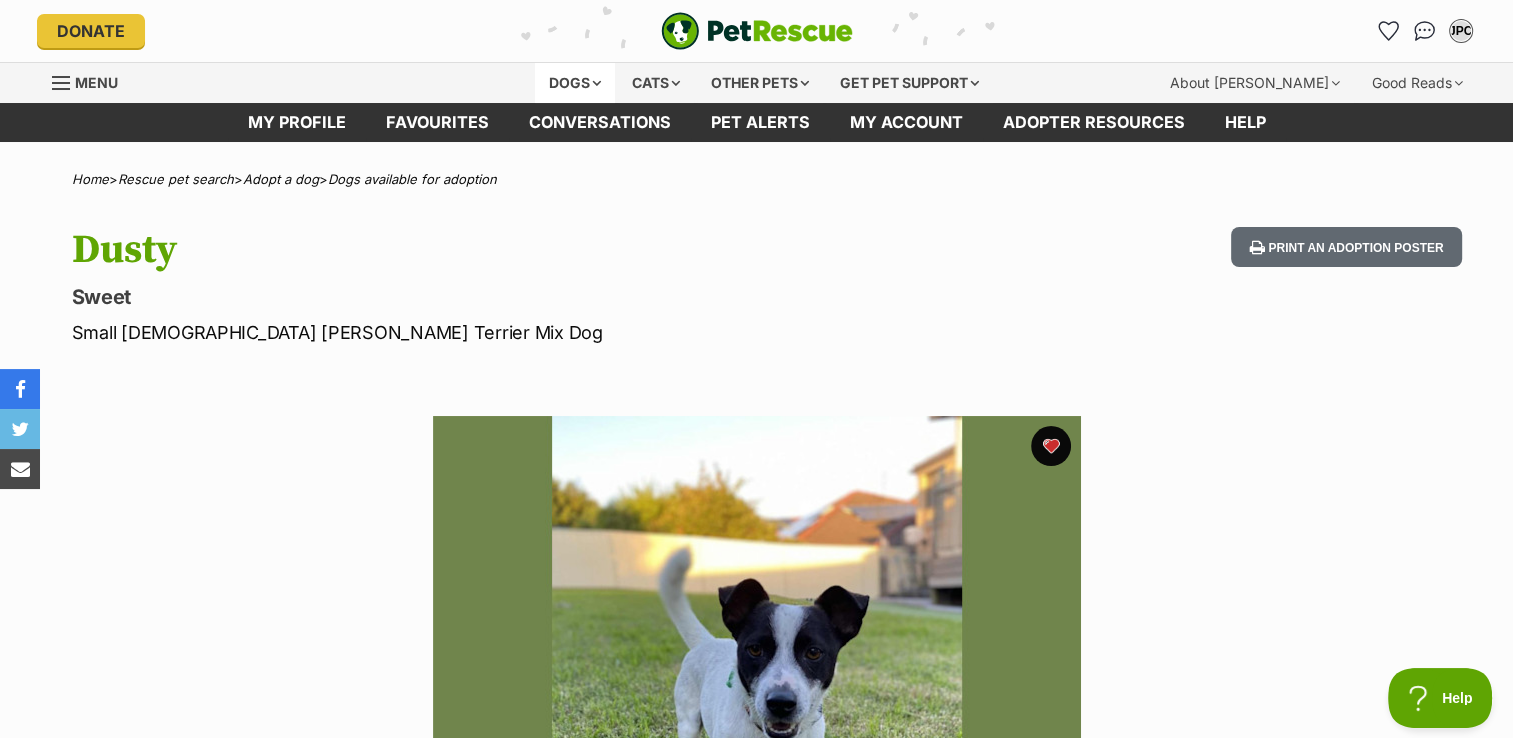 click on "Dogs" at bounding box center [575, 83] 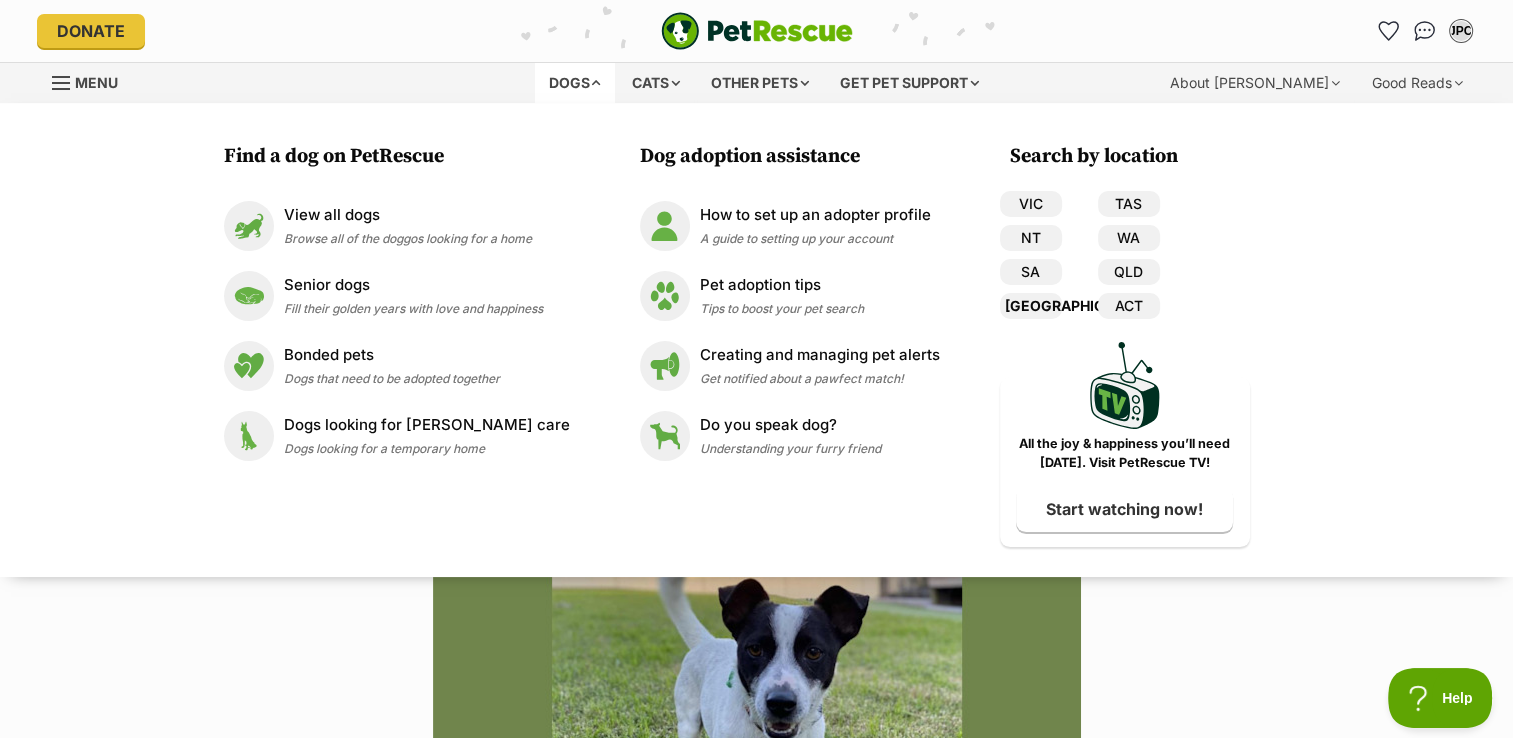 click on "[GEOGRAPHIC_DATA]" at bounding box center (1031, 306) 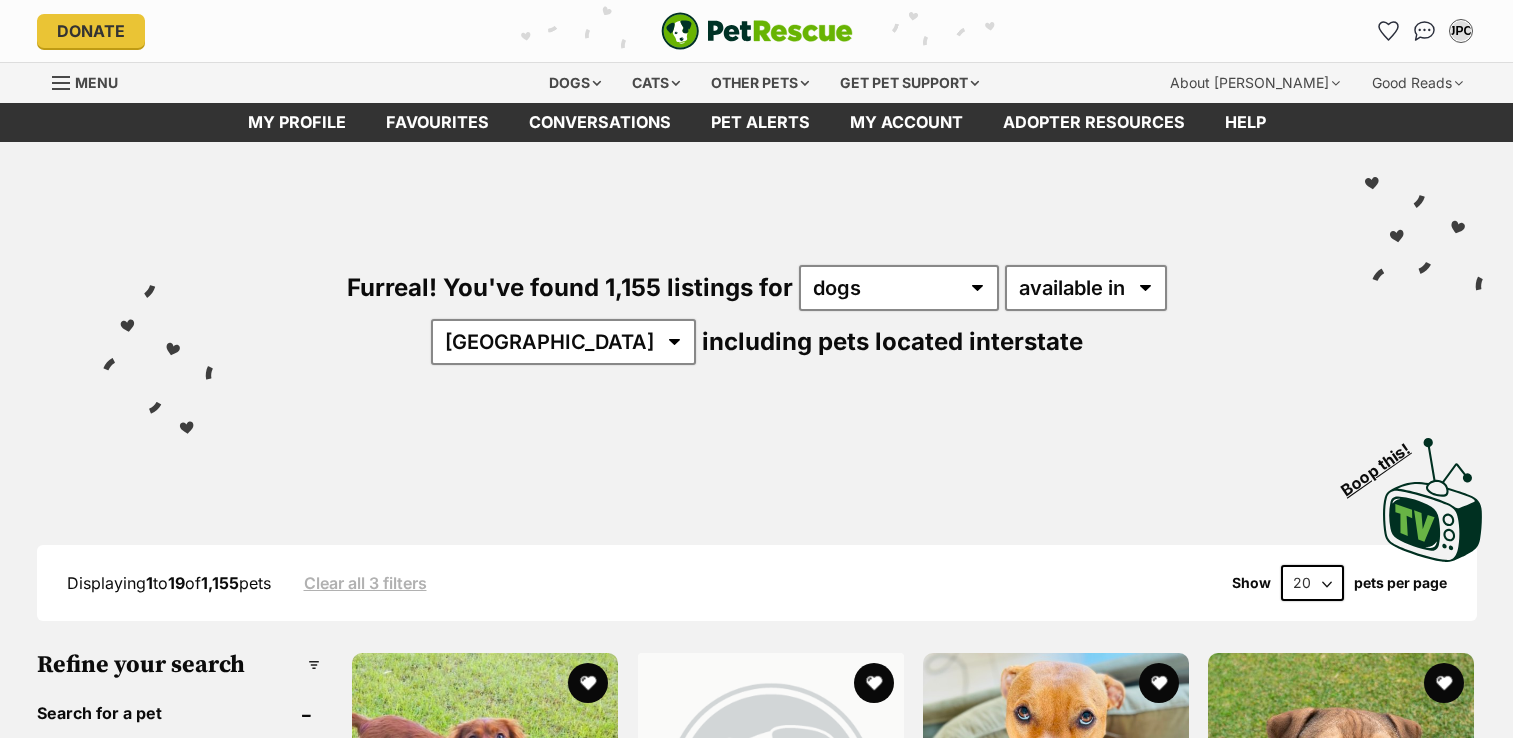 scroll, scrollTop: 0, scrollLeft: 0, axis: both 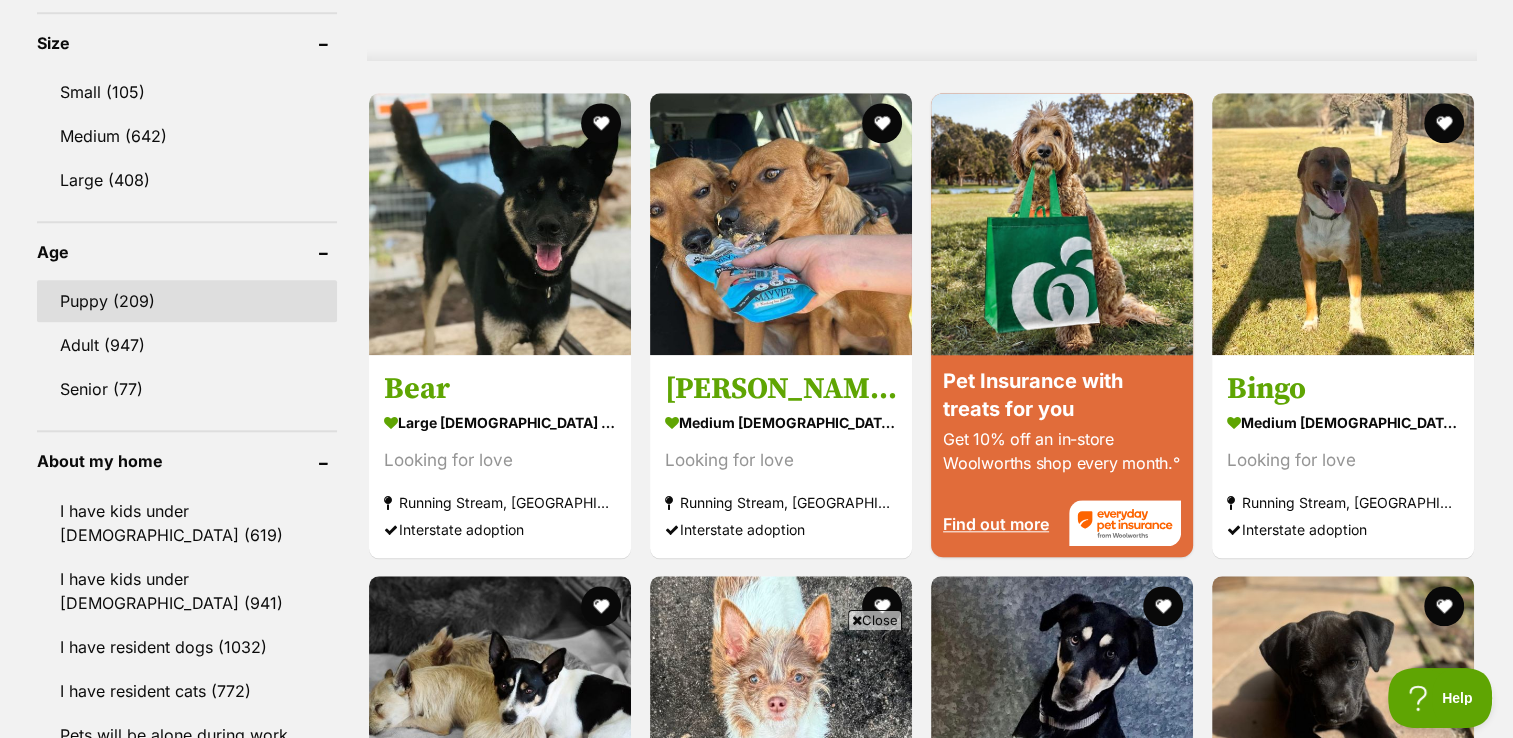 click on "Puppy (209)" at bounding box center (187, 301) 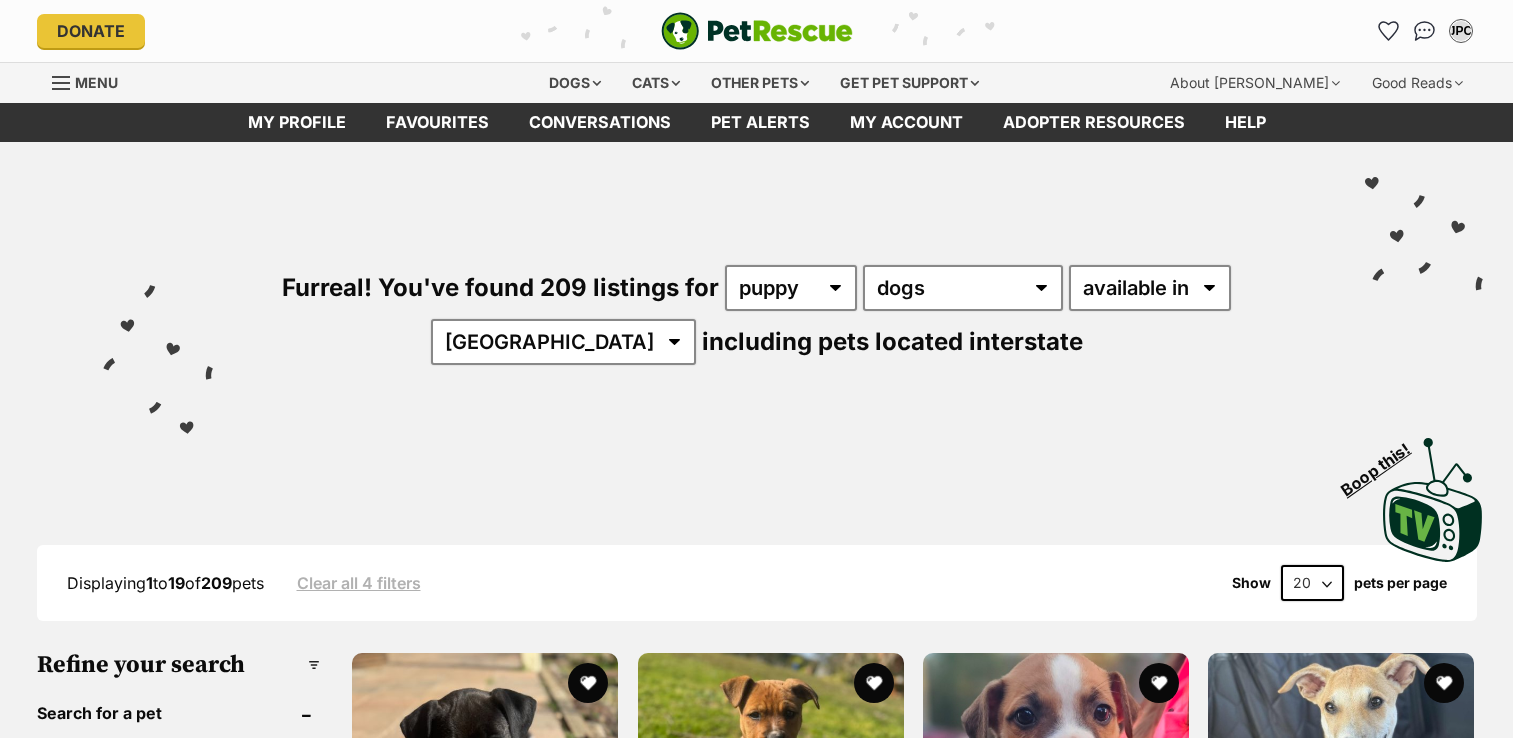 scroll, scrollTop: 0, scrollLeft: 0, axis: both 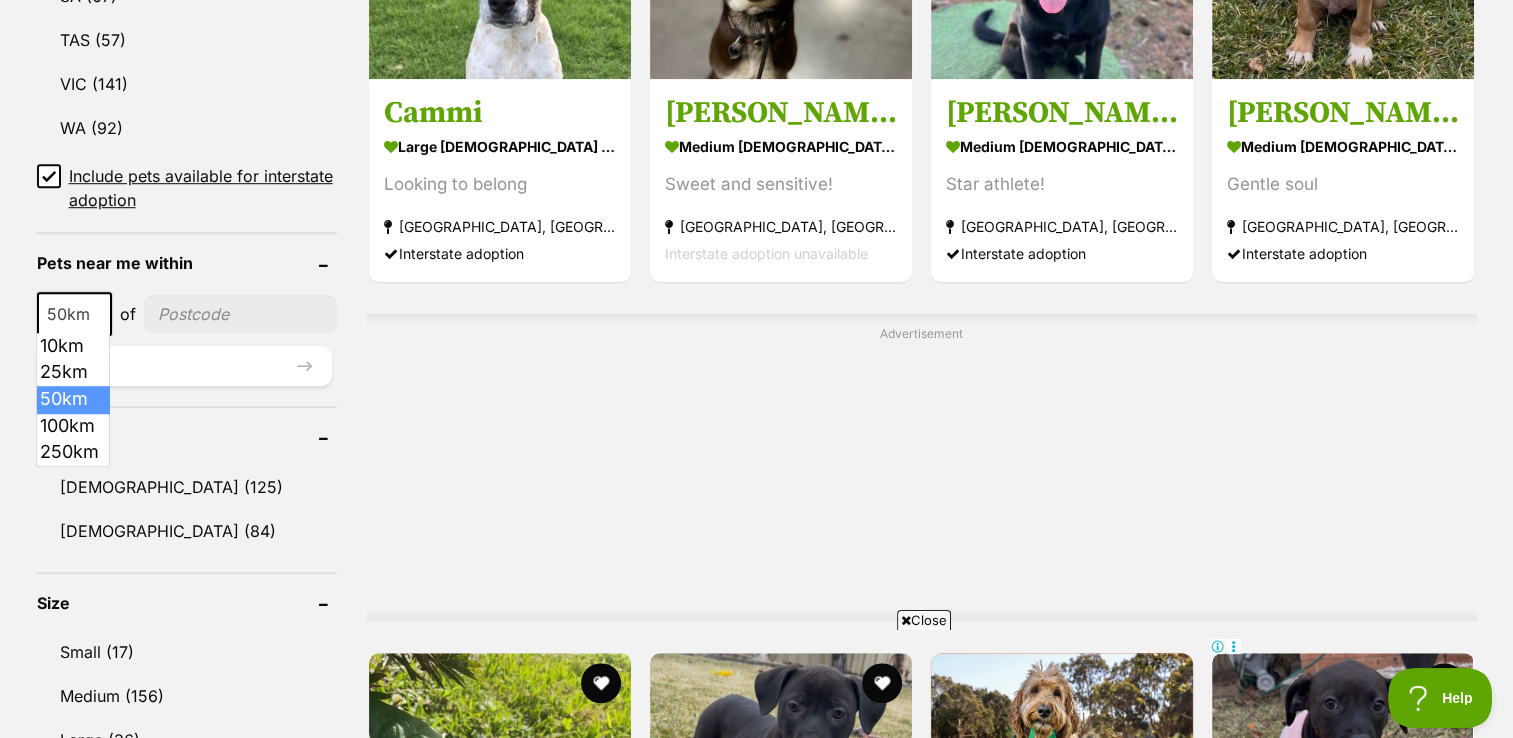 click at bounding box center [99, 315] 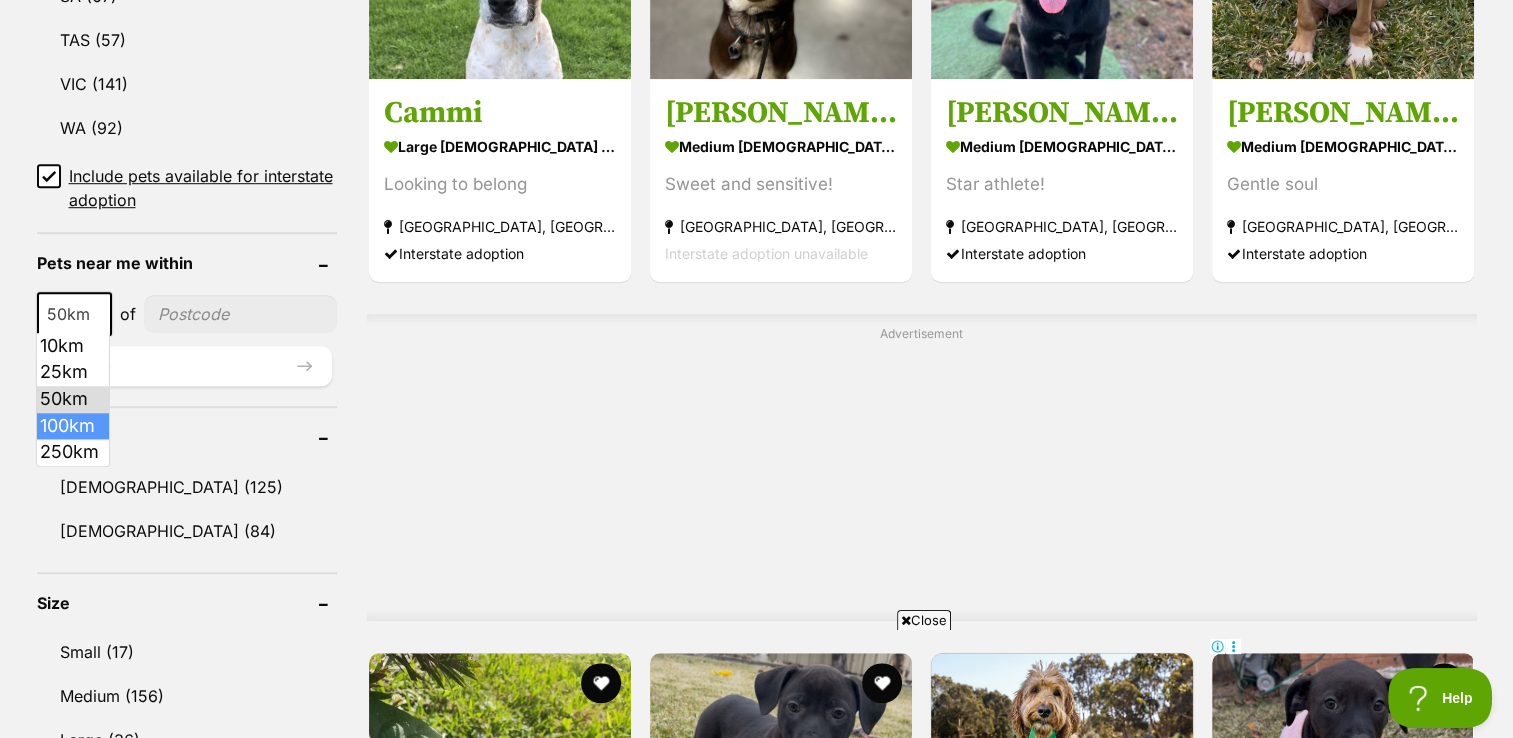 select on "100" 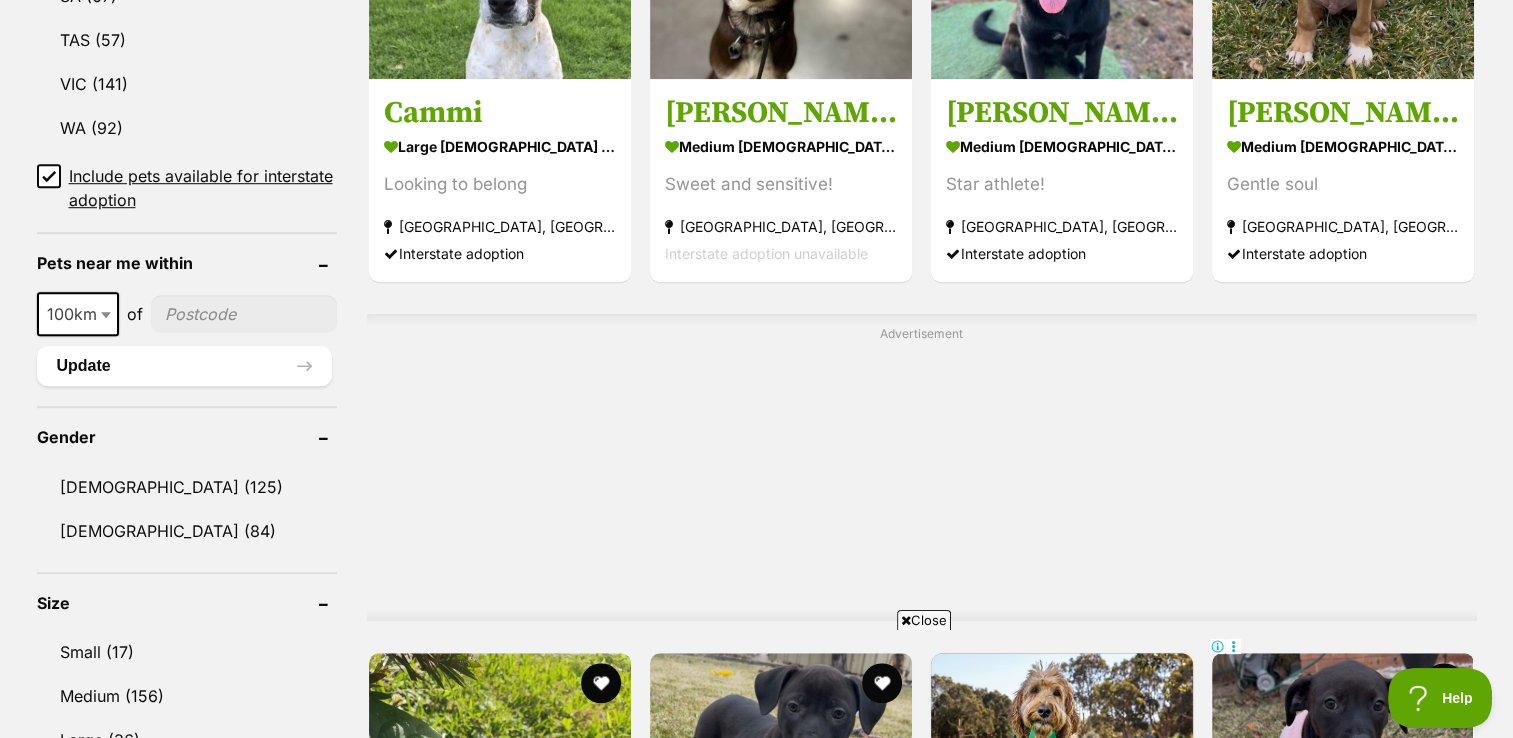 click at bounding box center (244, 314) 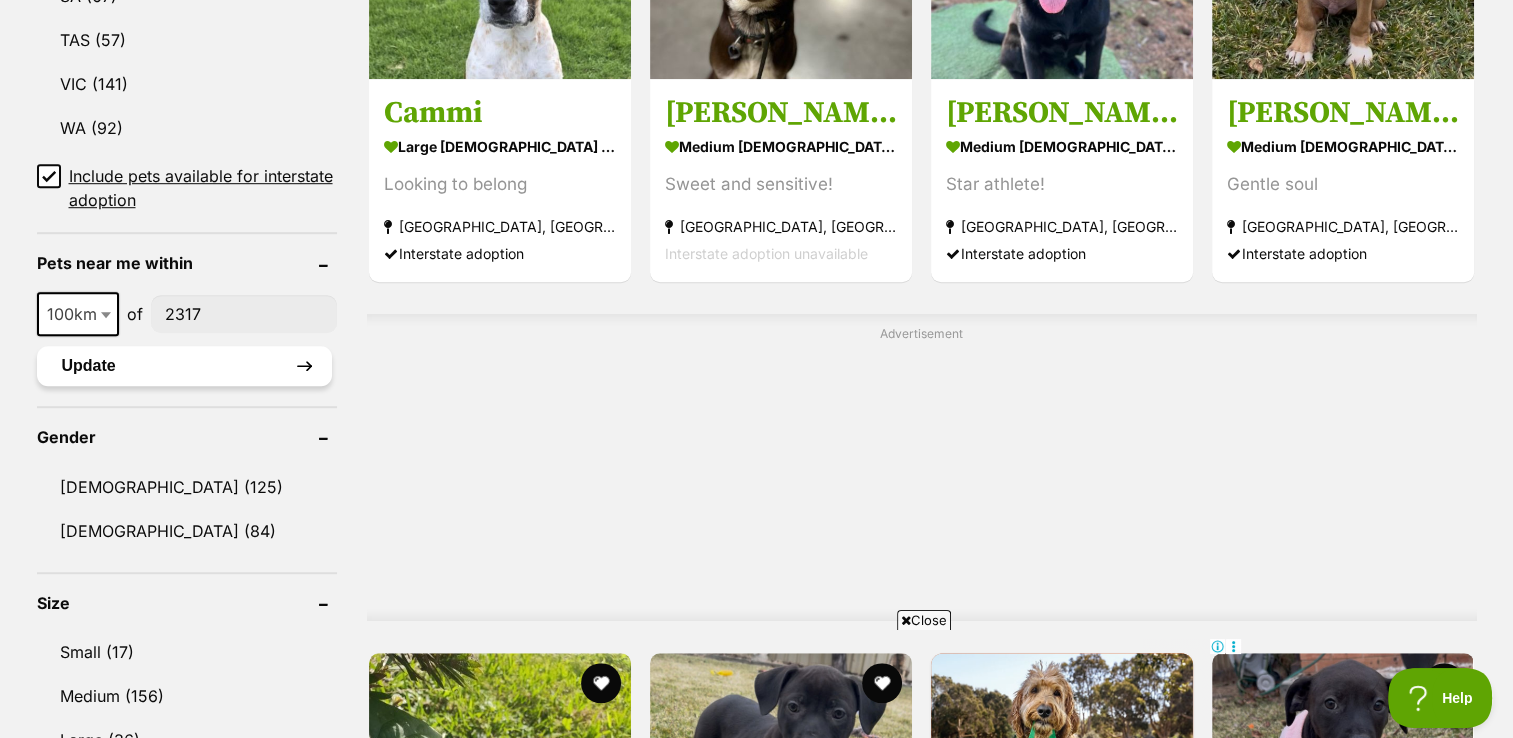type on "2317" 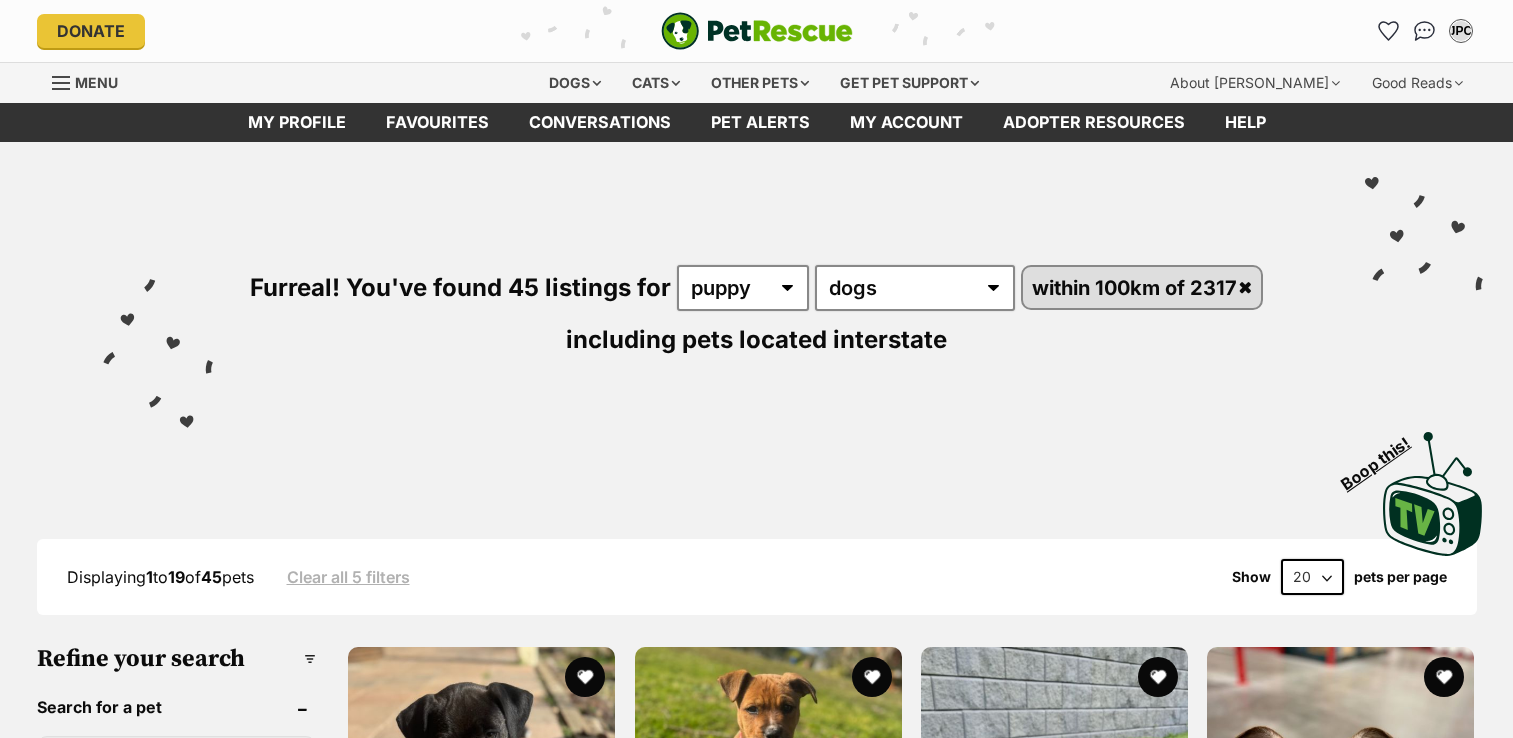 scroll, scrollTop: 0, scrollLeft: 0, axis: both 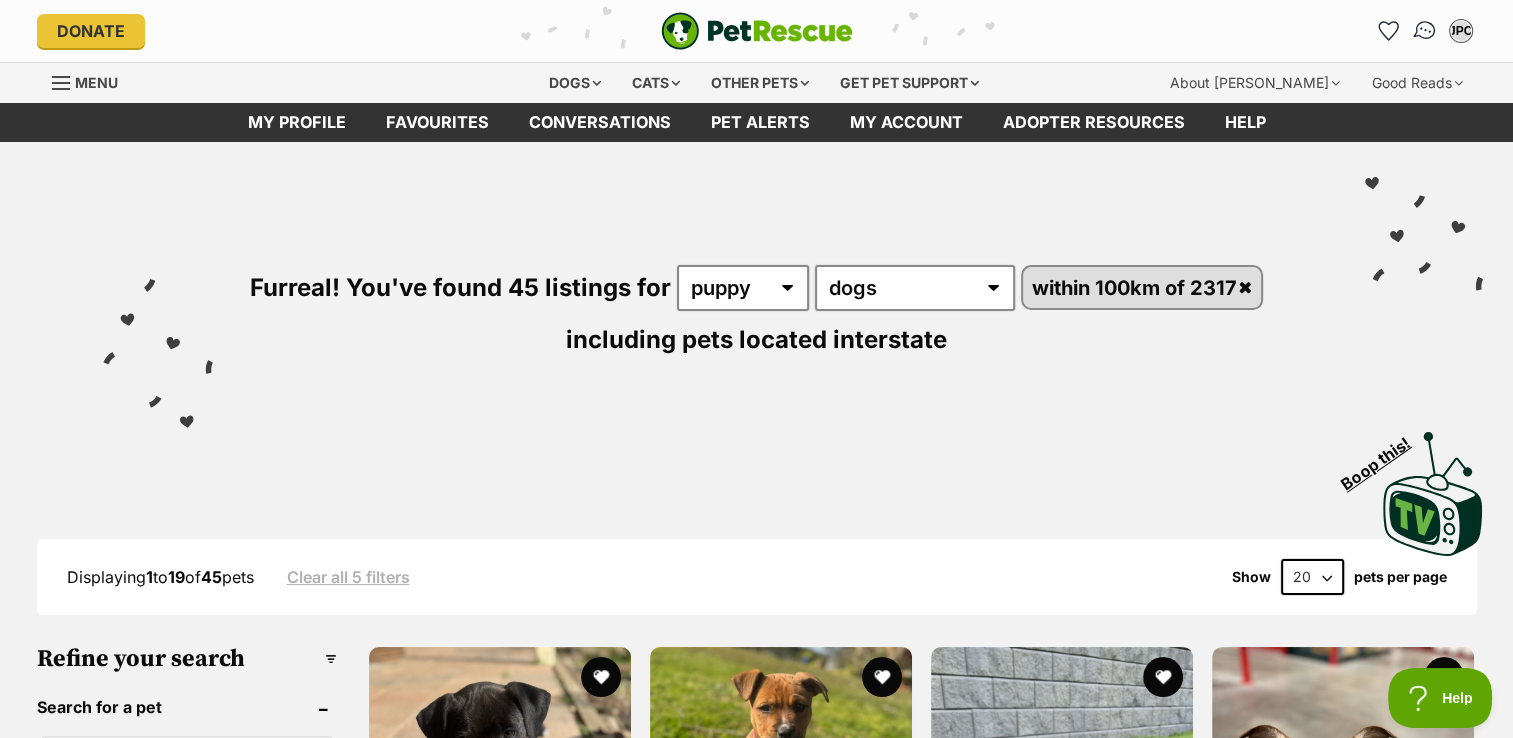 click at bounding box center [1424, 31] 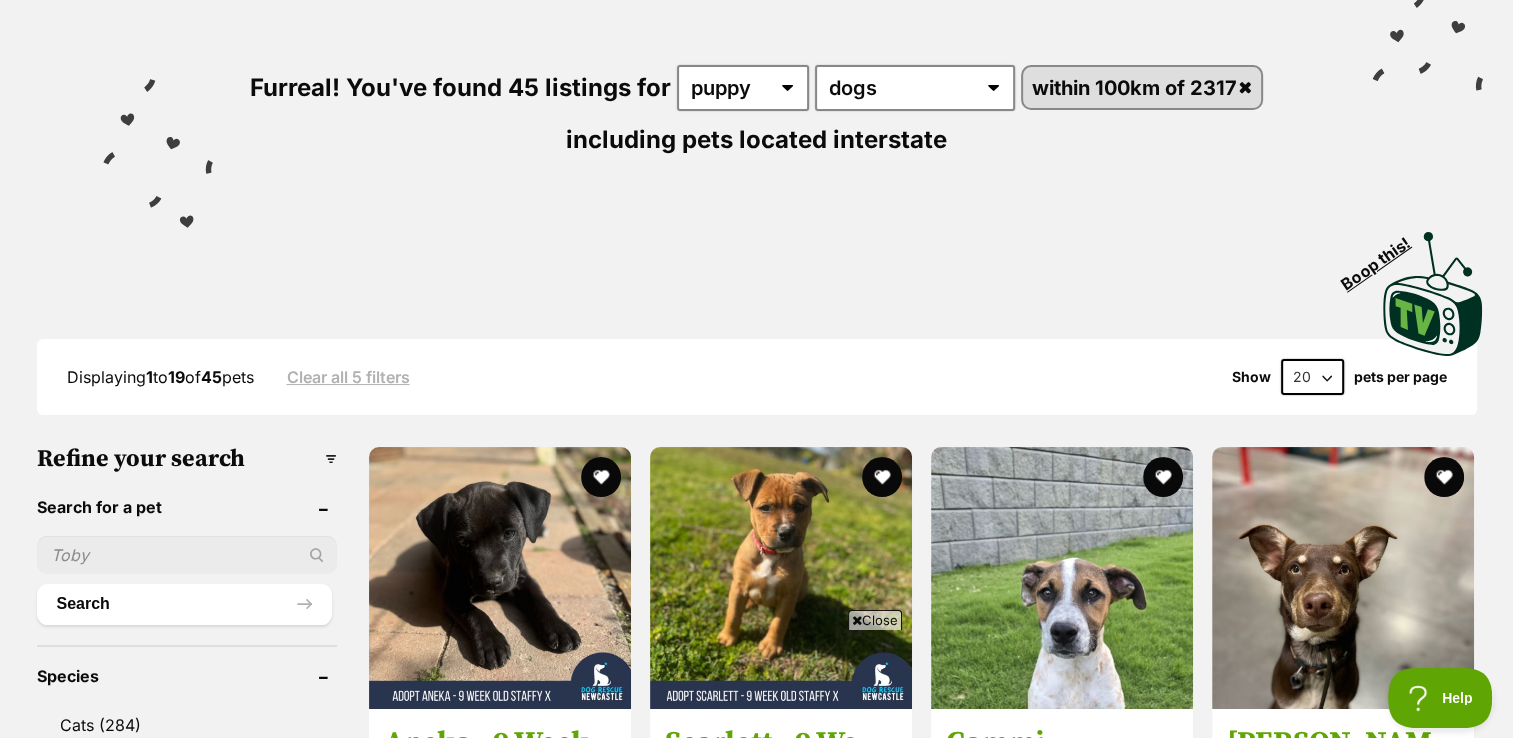 scroll, scrollTop: 240, scrollLeft: 0, axis: vertical 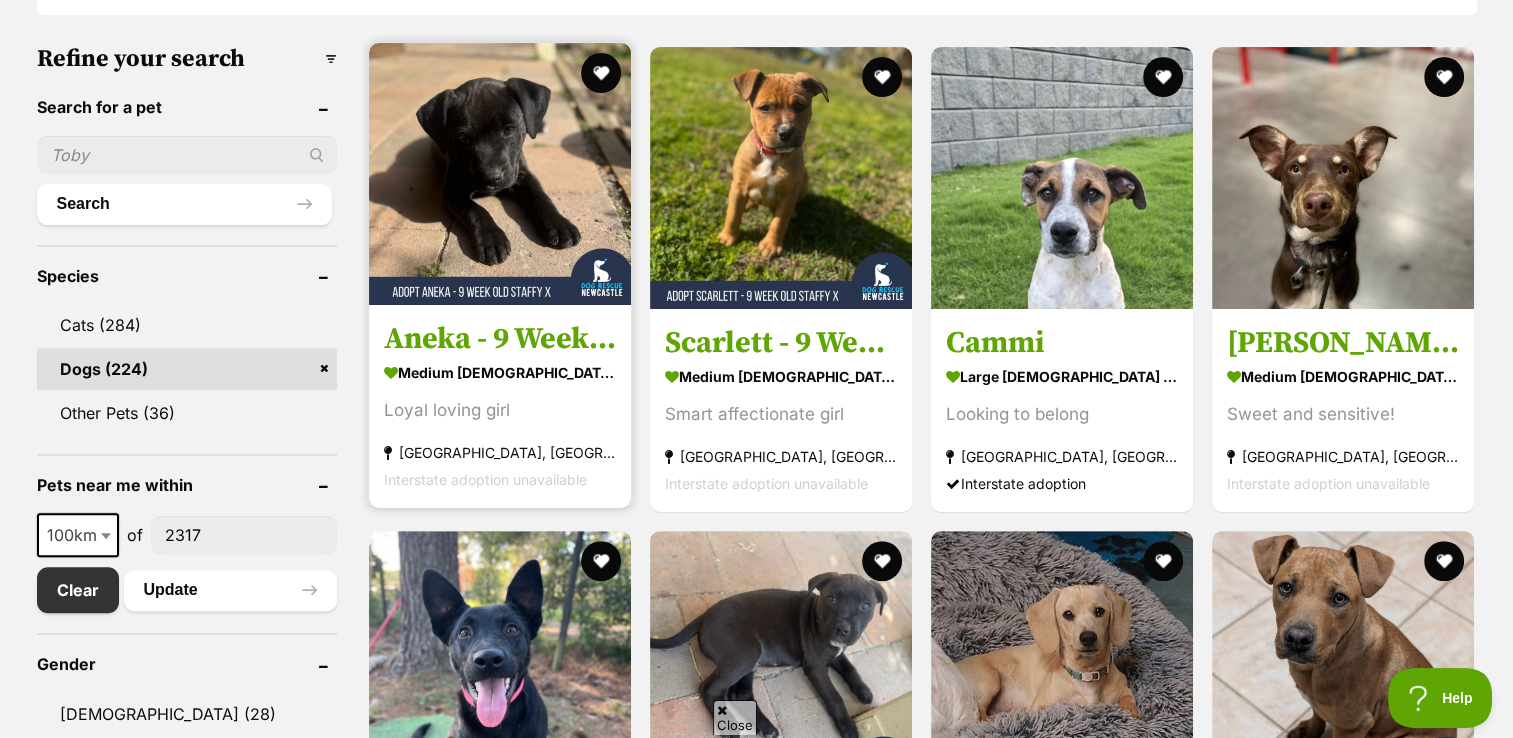 click at bounding box center [500, 174] 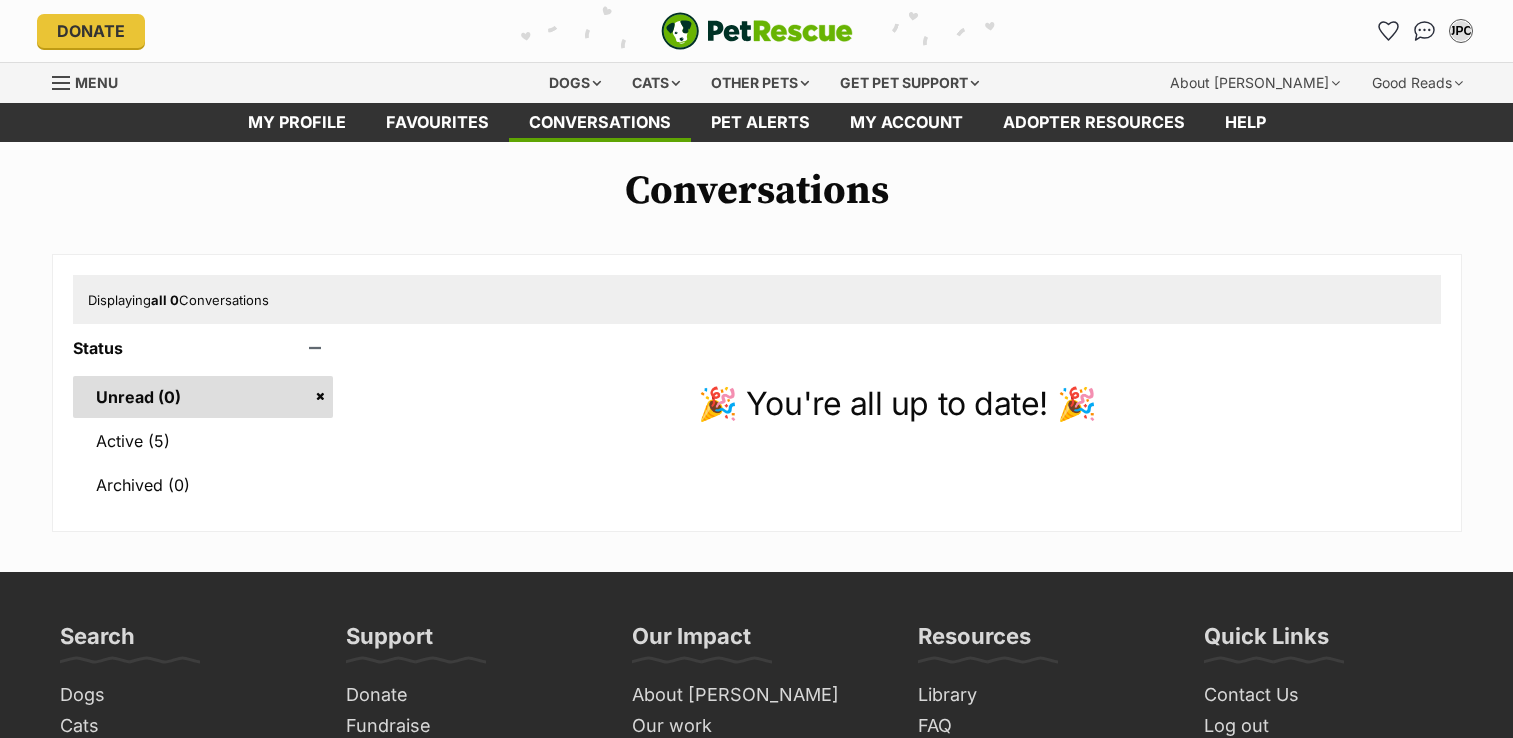 scroll, scrollTop: 0, scrollLeft: 0, axis: both 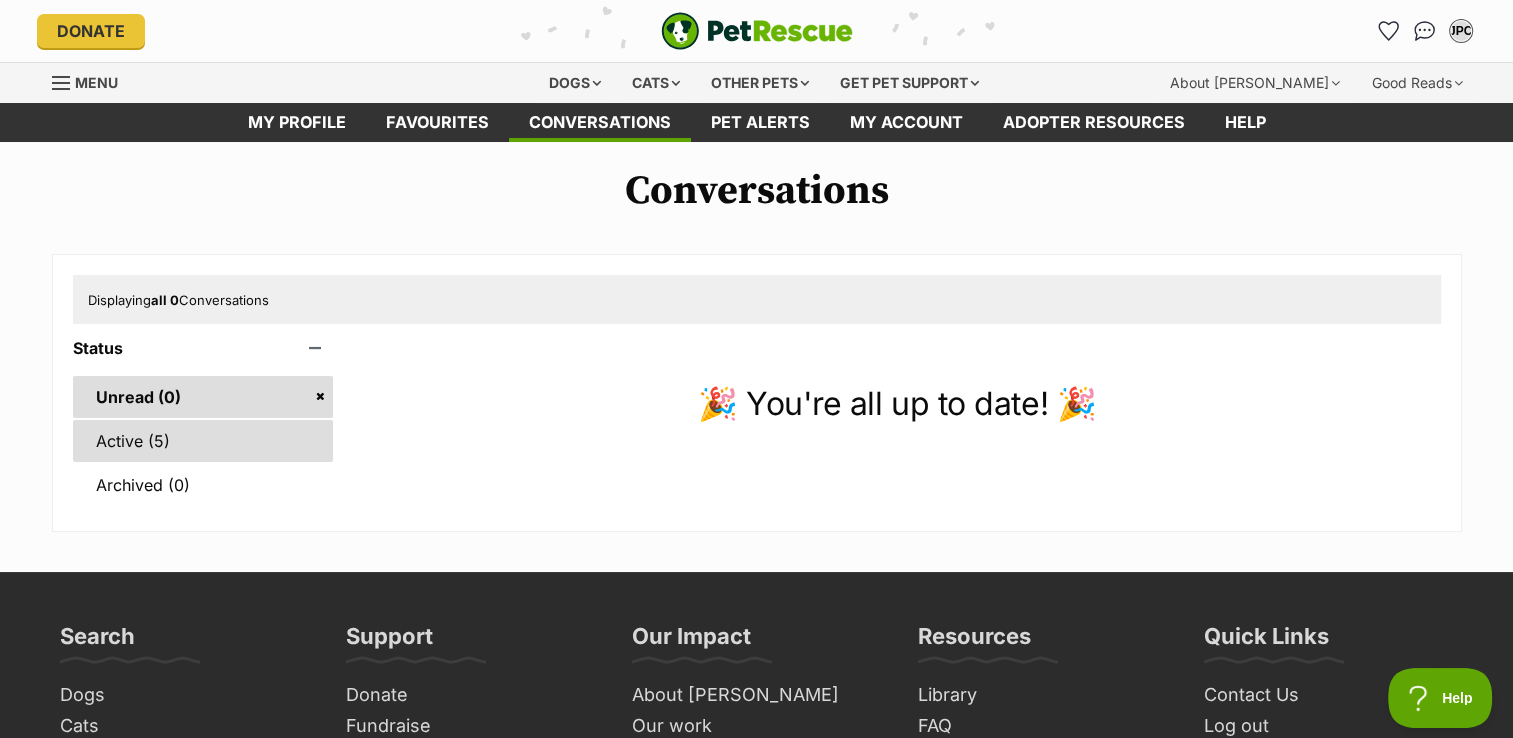 click on "Active (5)" at bounding box center (203, 441) 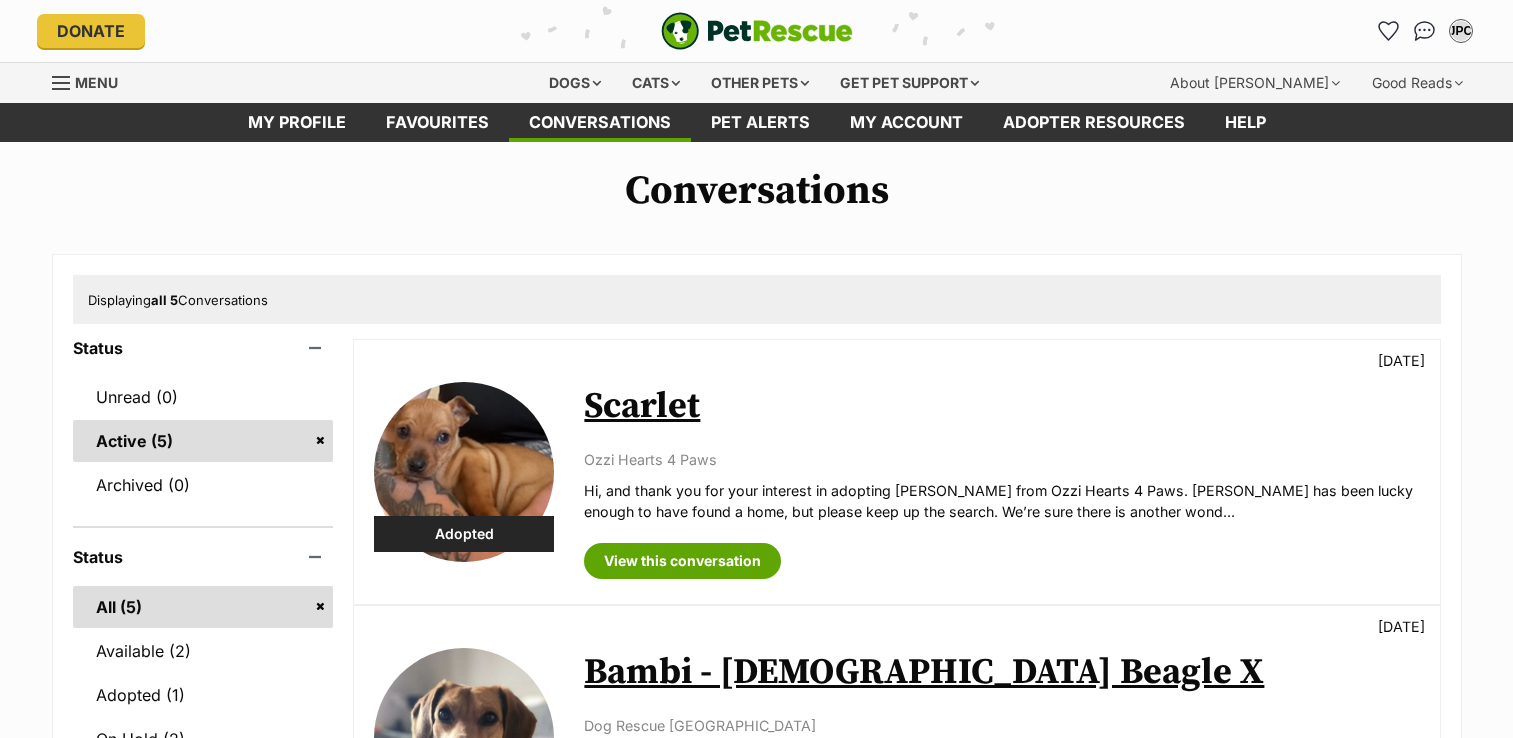 scroll, scrollTop: 0, scrollLeft: 0, axis: both 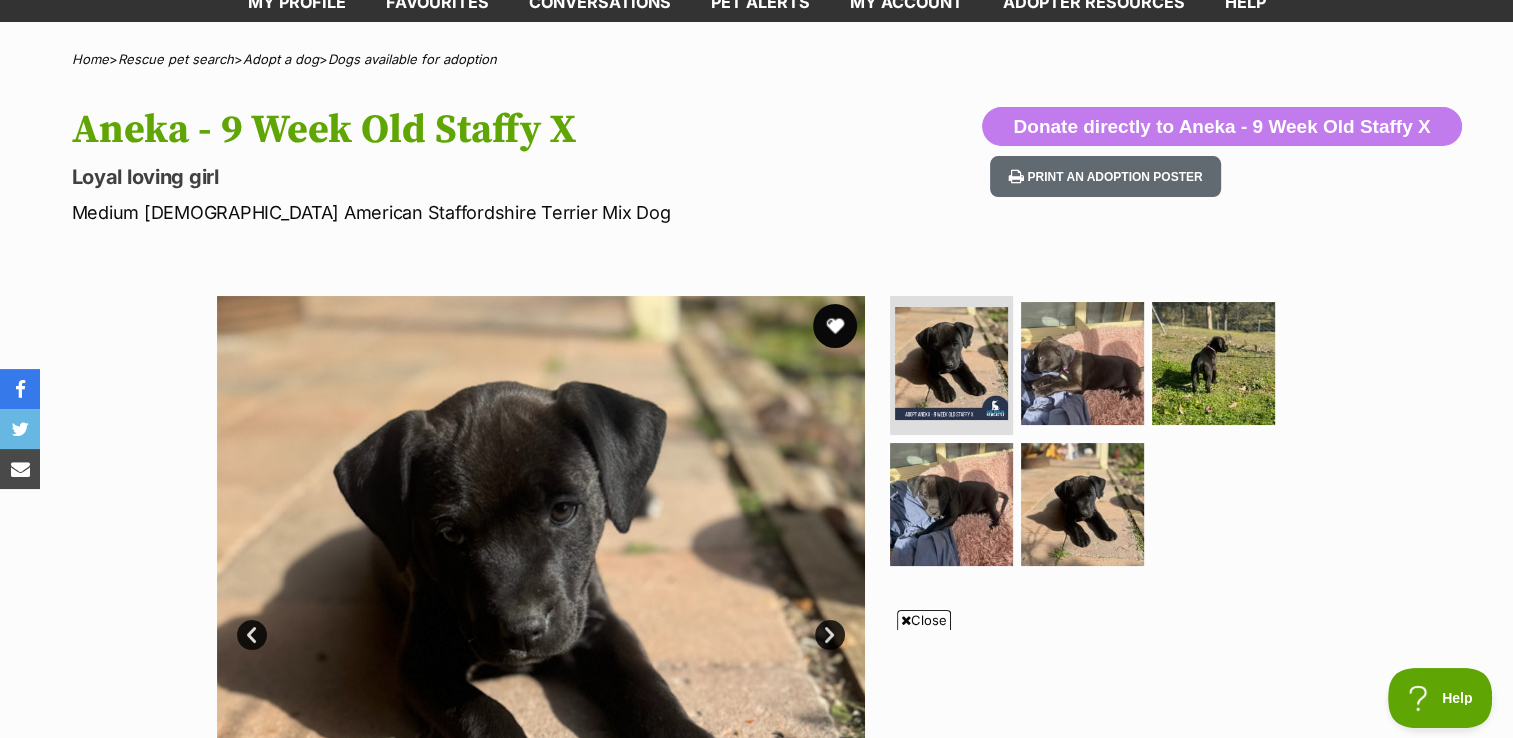 click at bounding box center (835, 326) 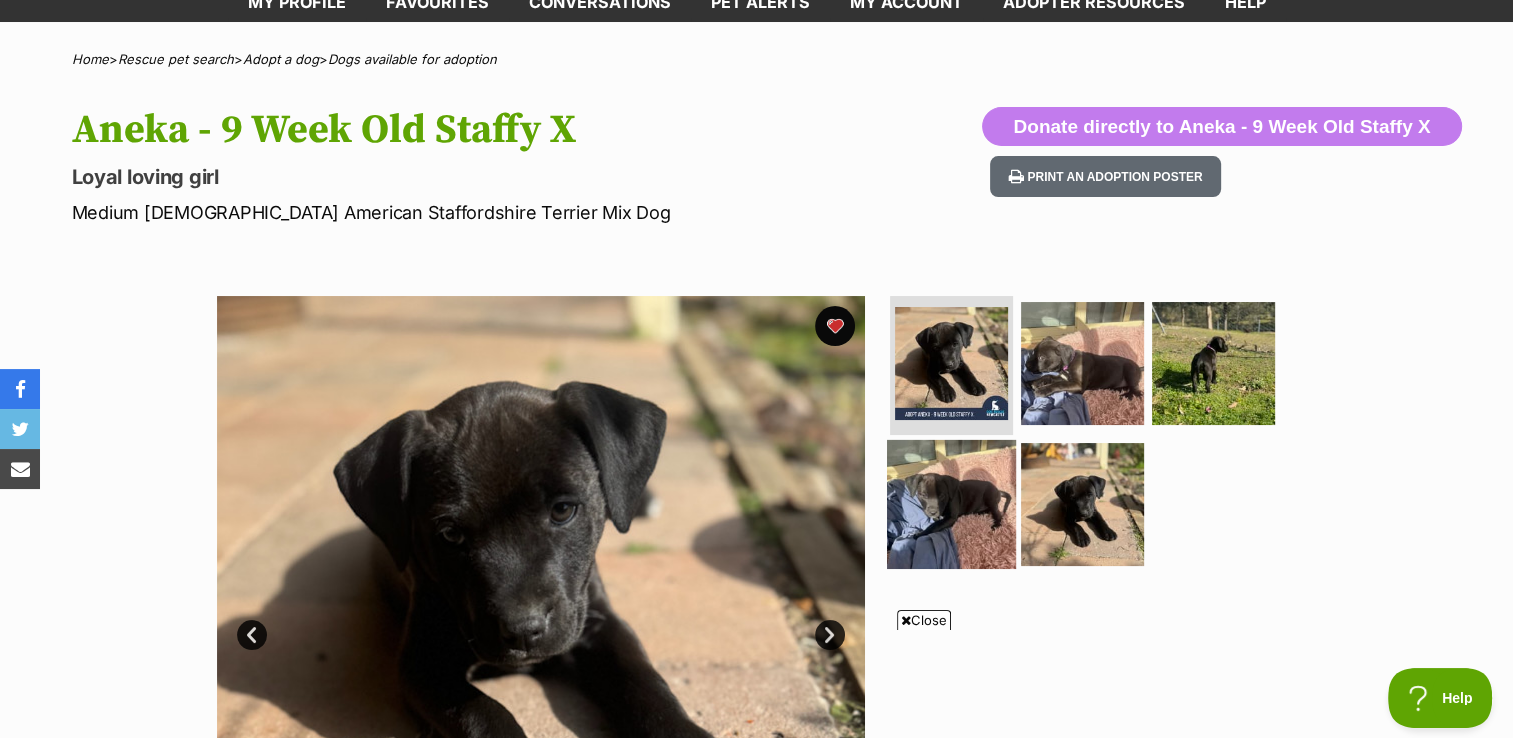 click at bounding box center (951, 504) 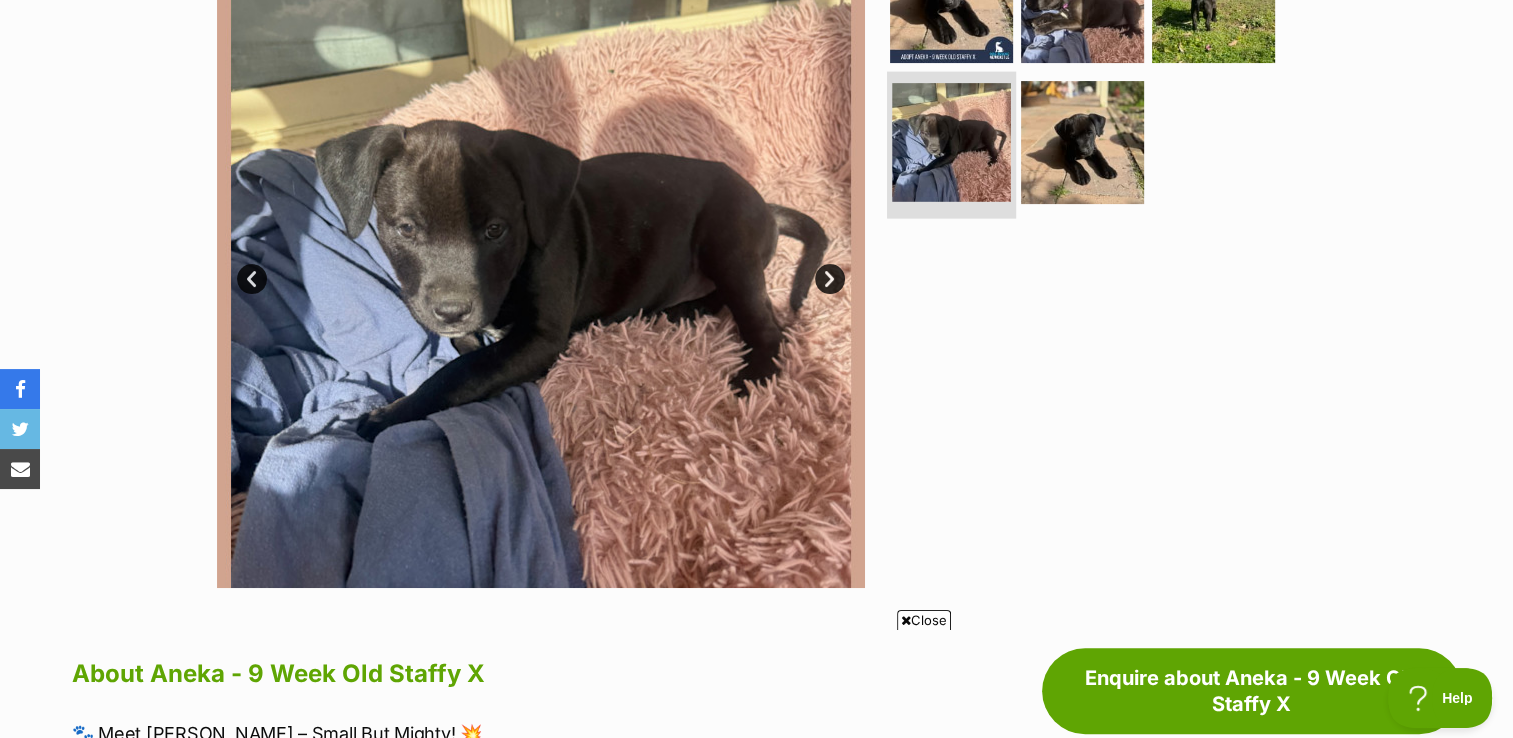 scroll, scrollTop: 480, scrollLeft: 0, axis: vertical 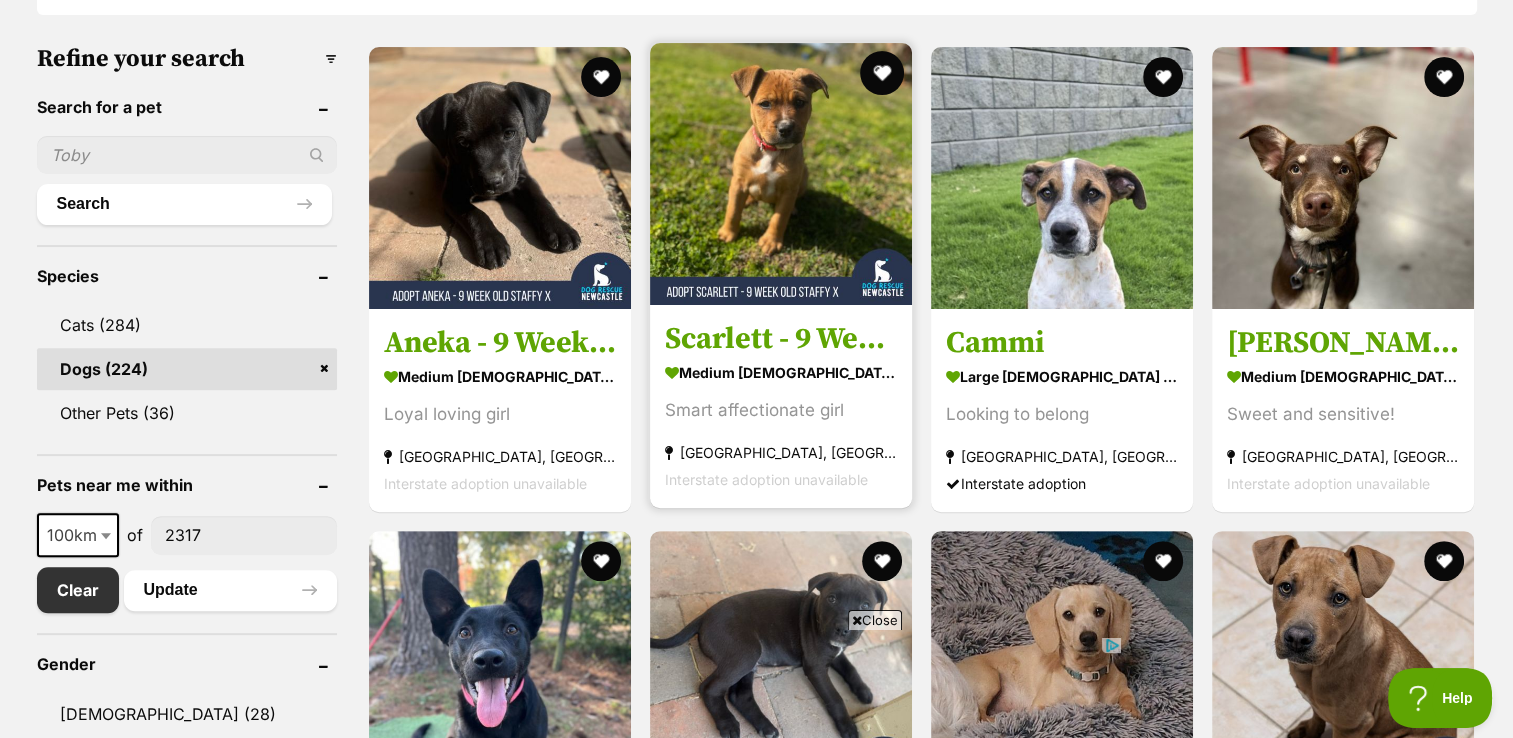 click at bounding box center (781, 174) 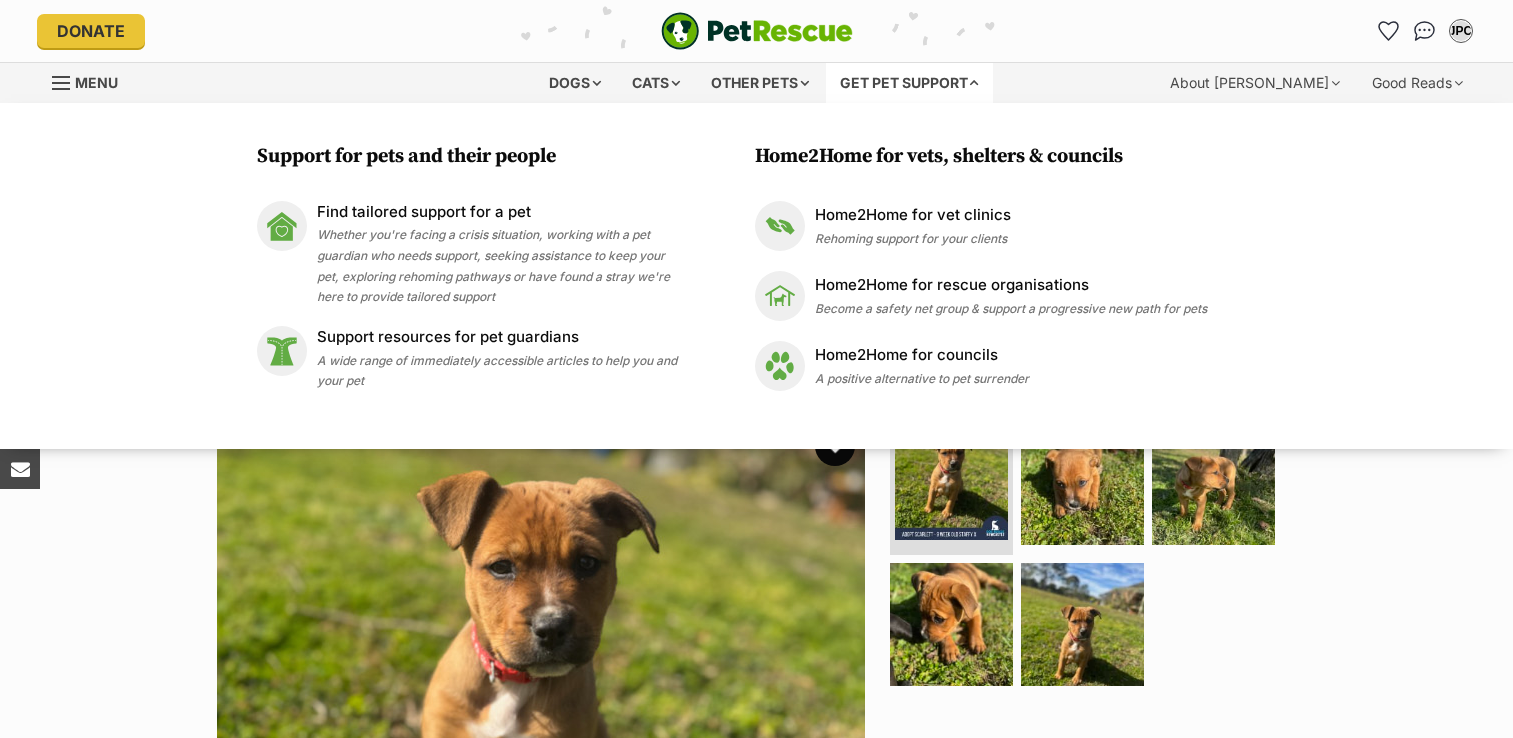 scroll, scrollTop: 0, scrollLeft: 0, axis: both 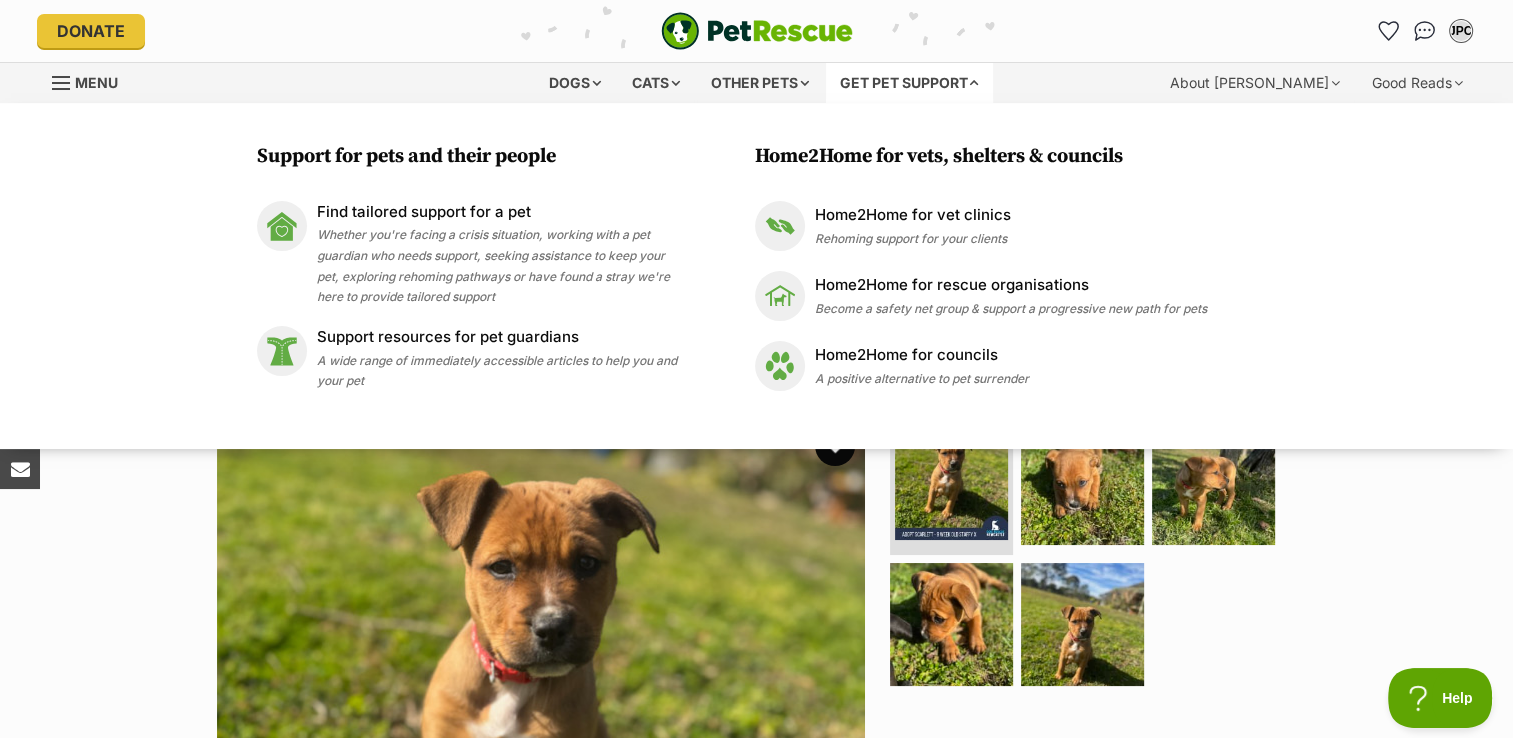 click on "PetRescue home" at bounding box center (757, 31) 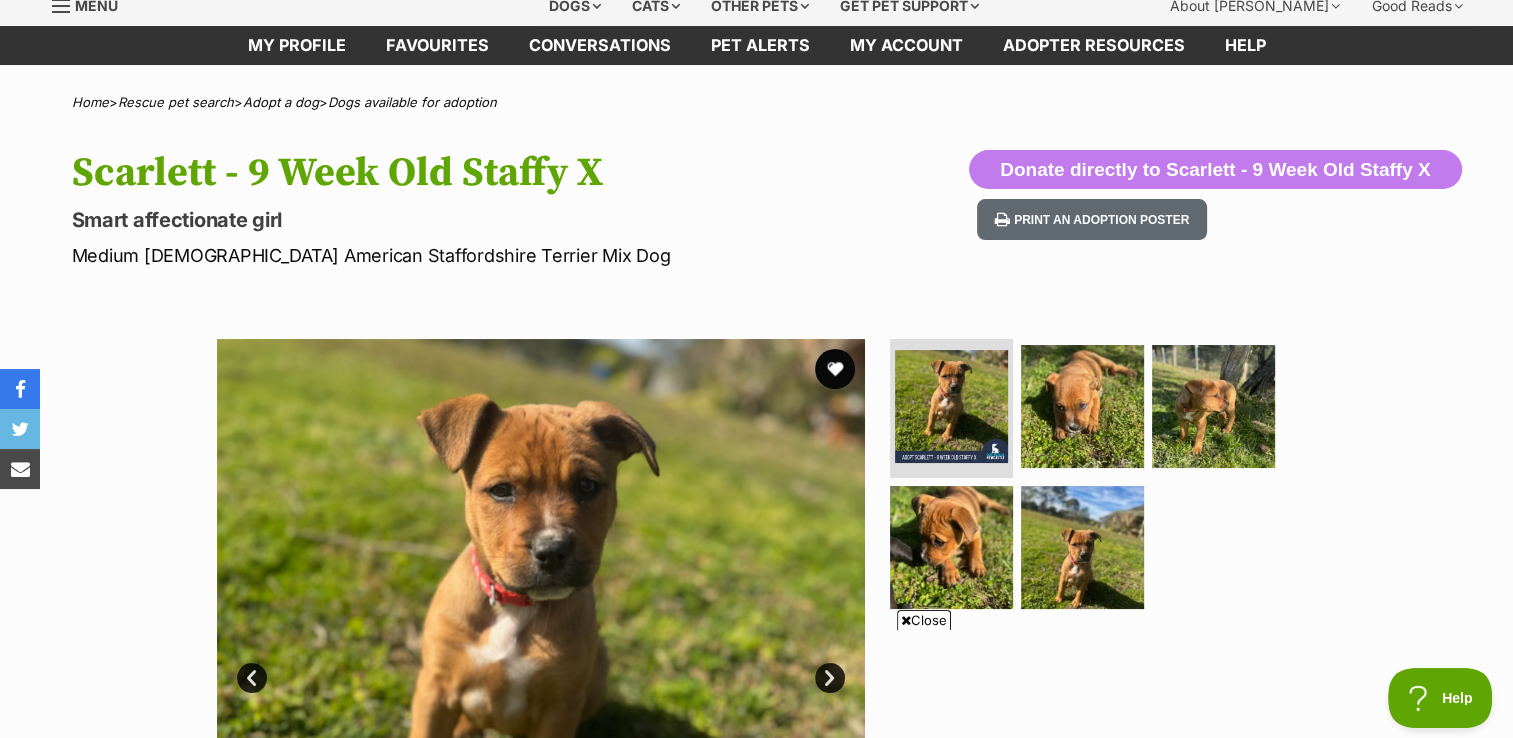scroll, scrollTop: 0, scrollLeft: 0, axis: both 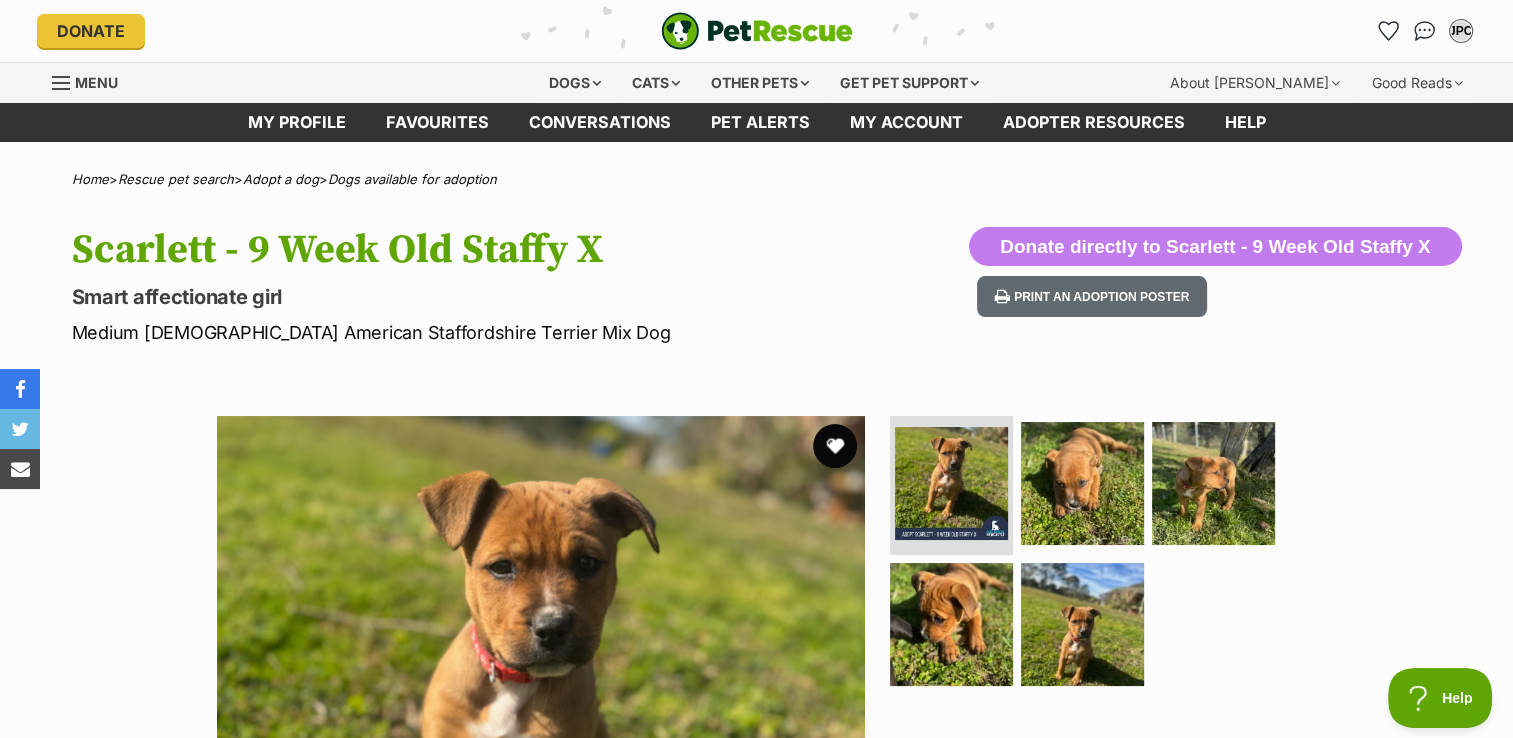 click at bounding box center [835, 446] 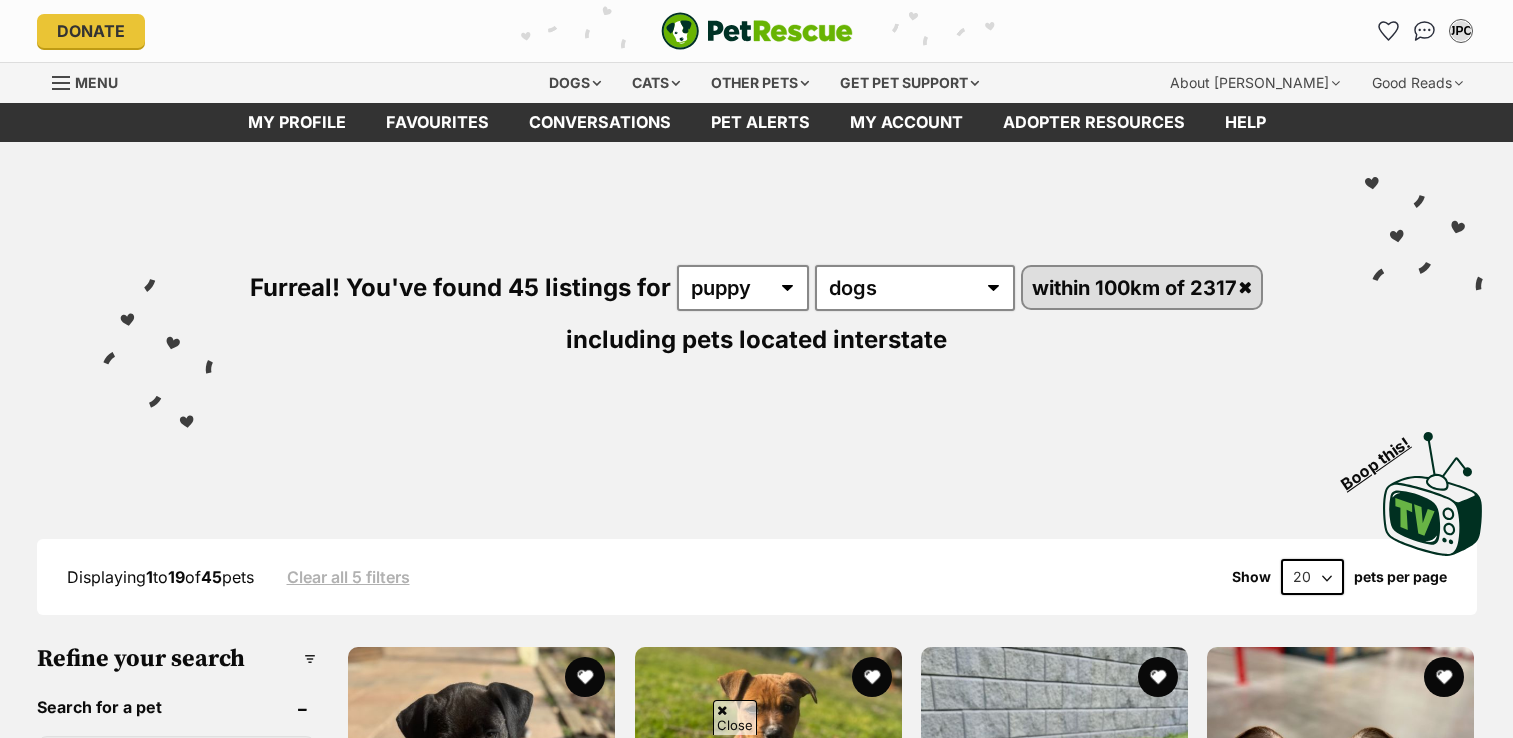 scroll, scrollTop: 617, scrollLeft: 0, axis: vertical 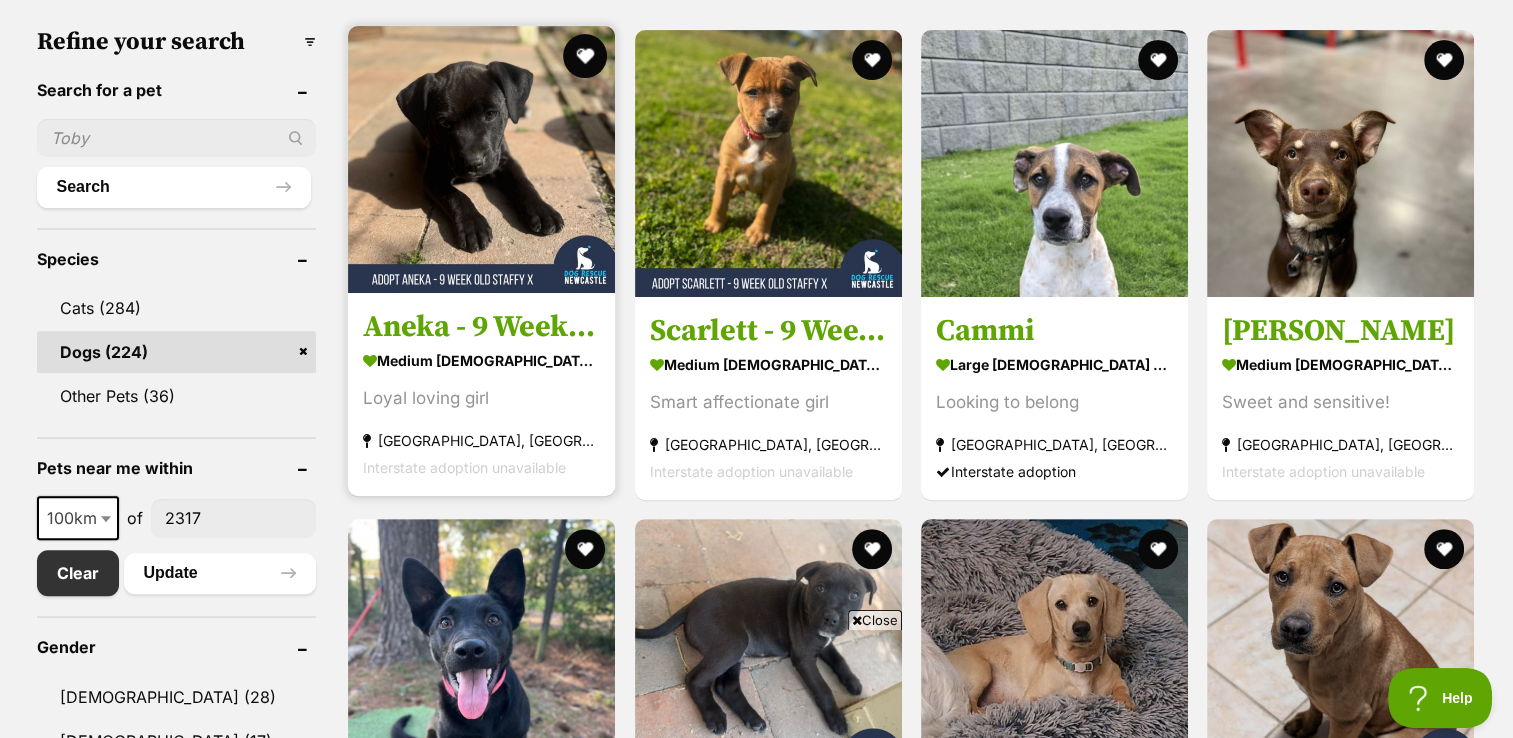 click at bounding box center [586, 56] 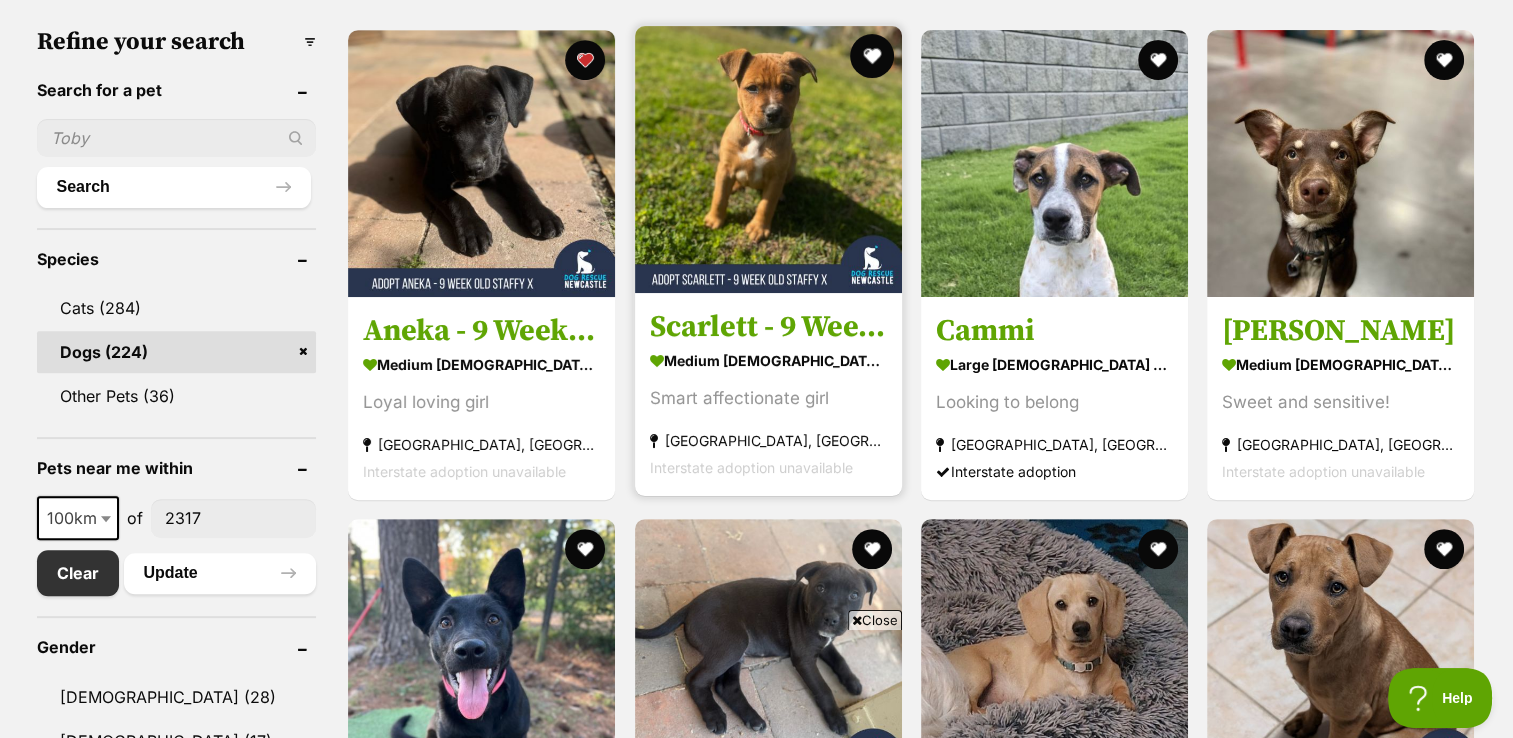 scroll, scrollTop: 0, scrollLeft: 0, axis: both 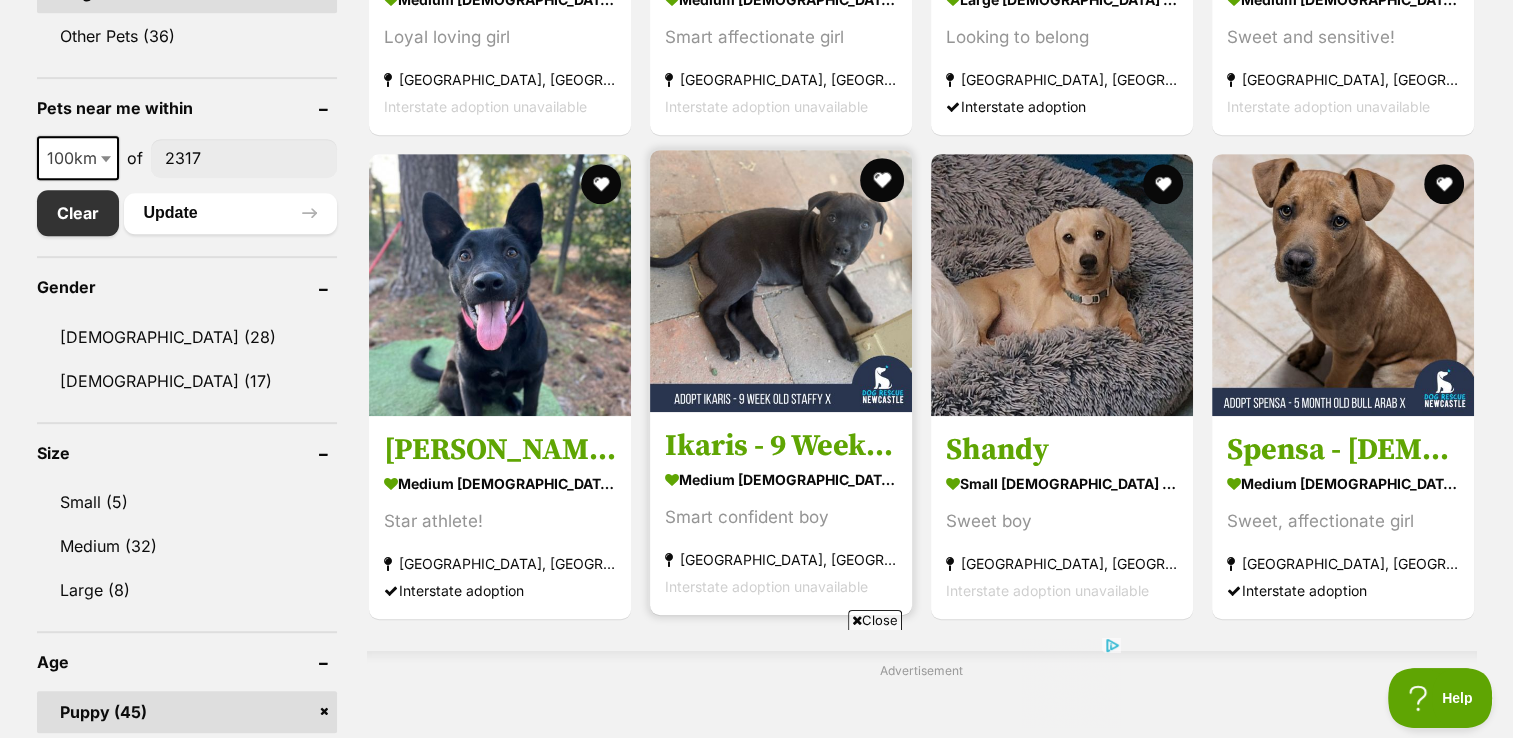 click at bounding box center [882, 180] 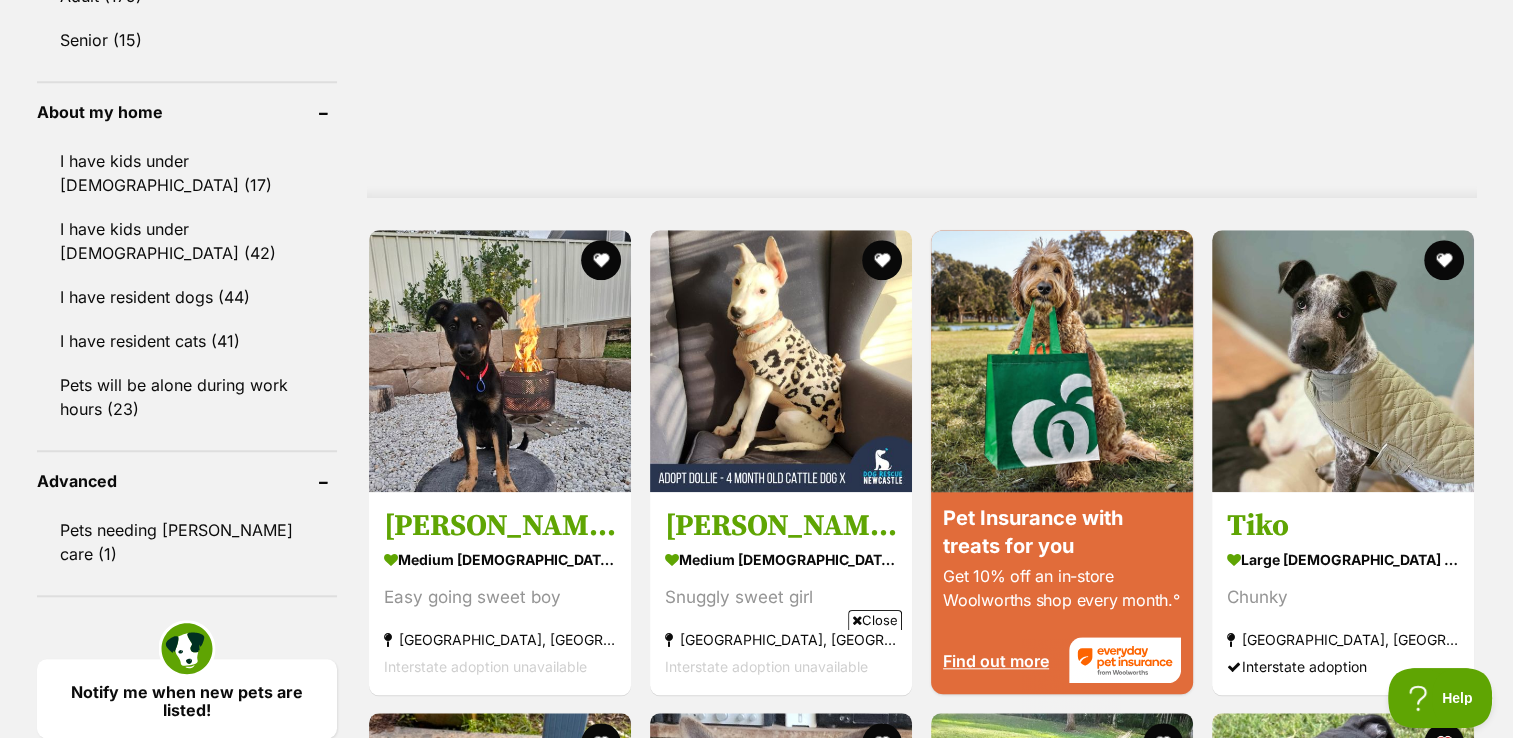 scroll, scrollTop: 0, scrollLeft: 0, axis: both 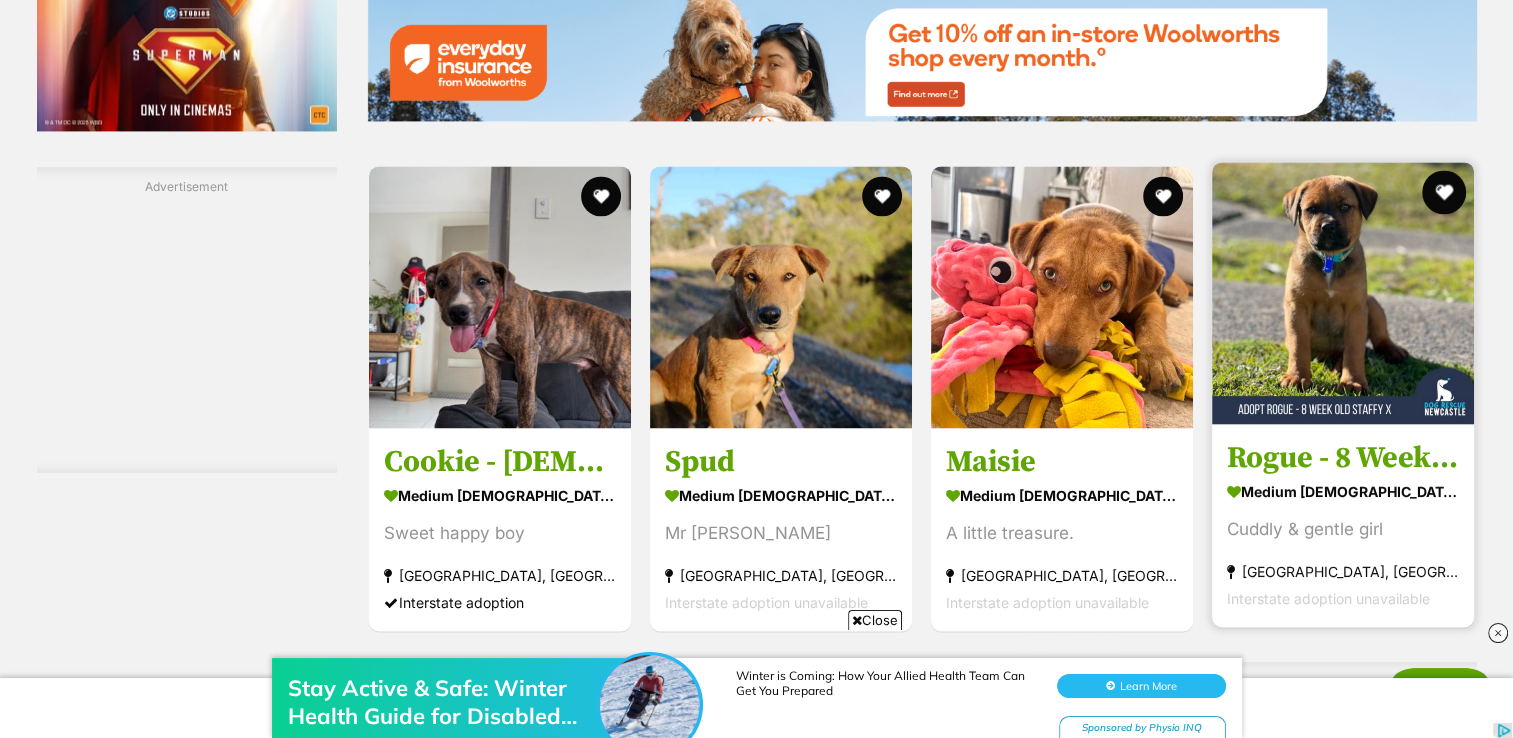 click at bounding box center [1445, 192] 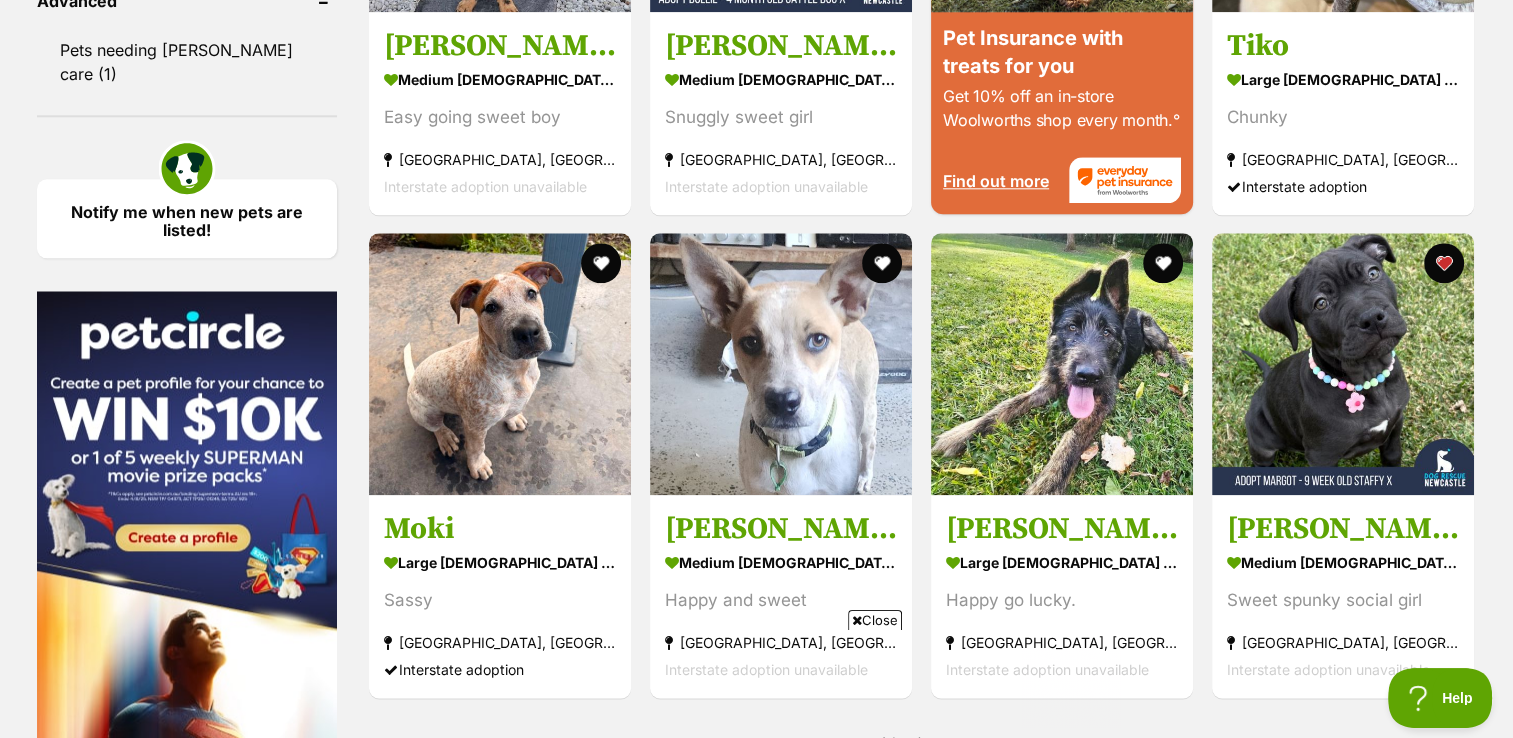 scroll, scrollTop: 2177, scrollLeft: 0, axis: vertical 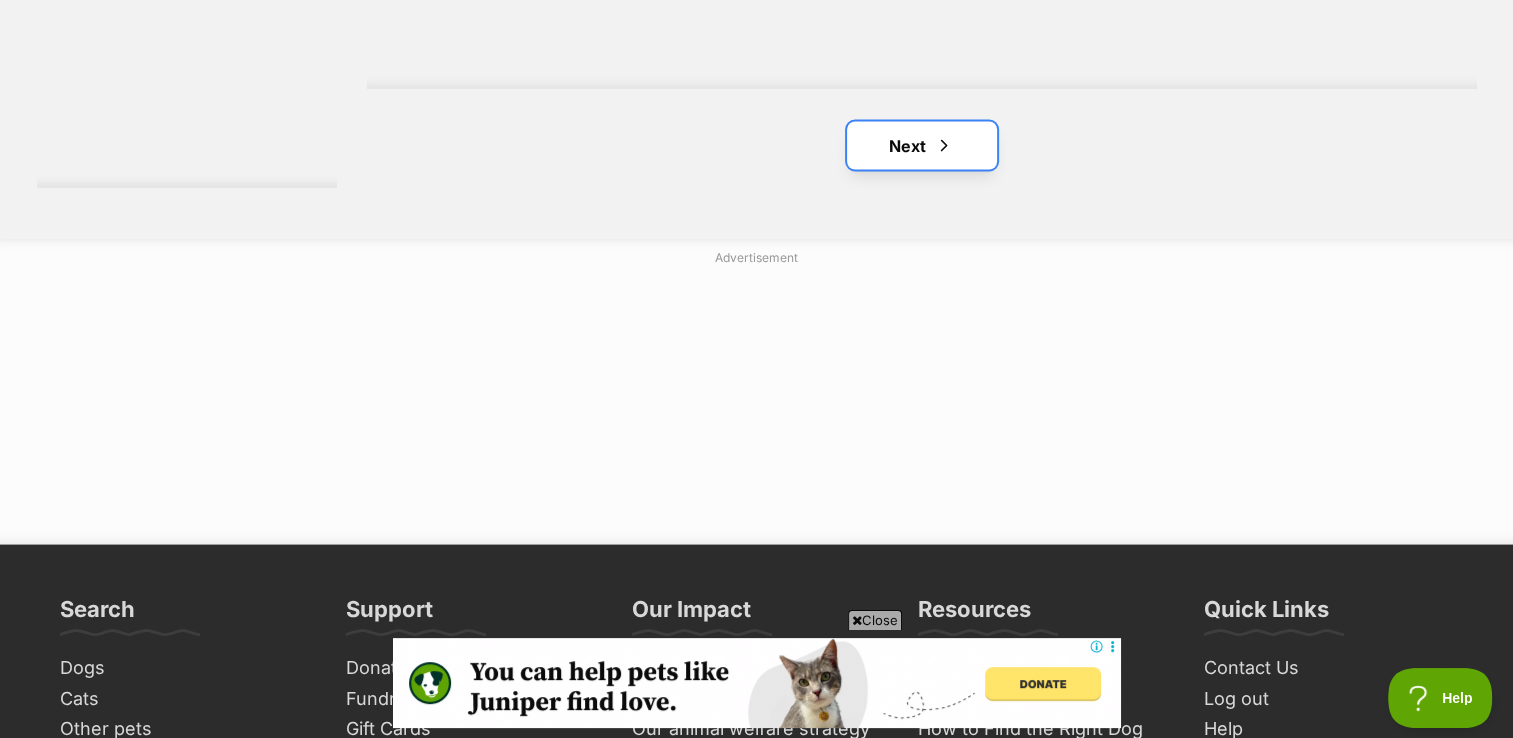 click on "Next" at bounding box center (922, 146) 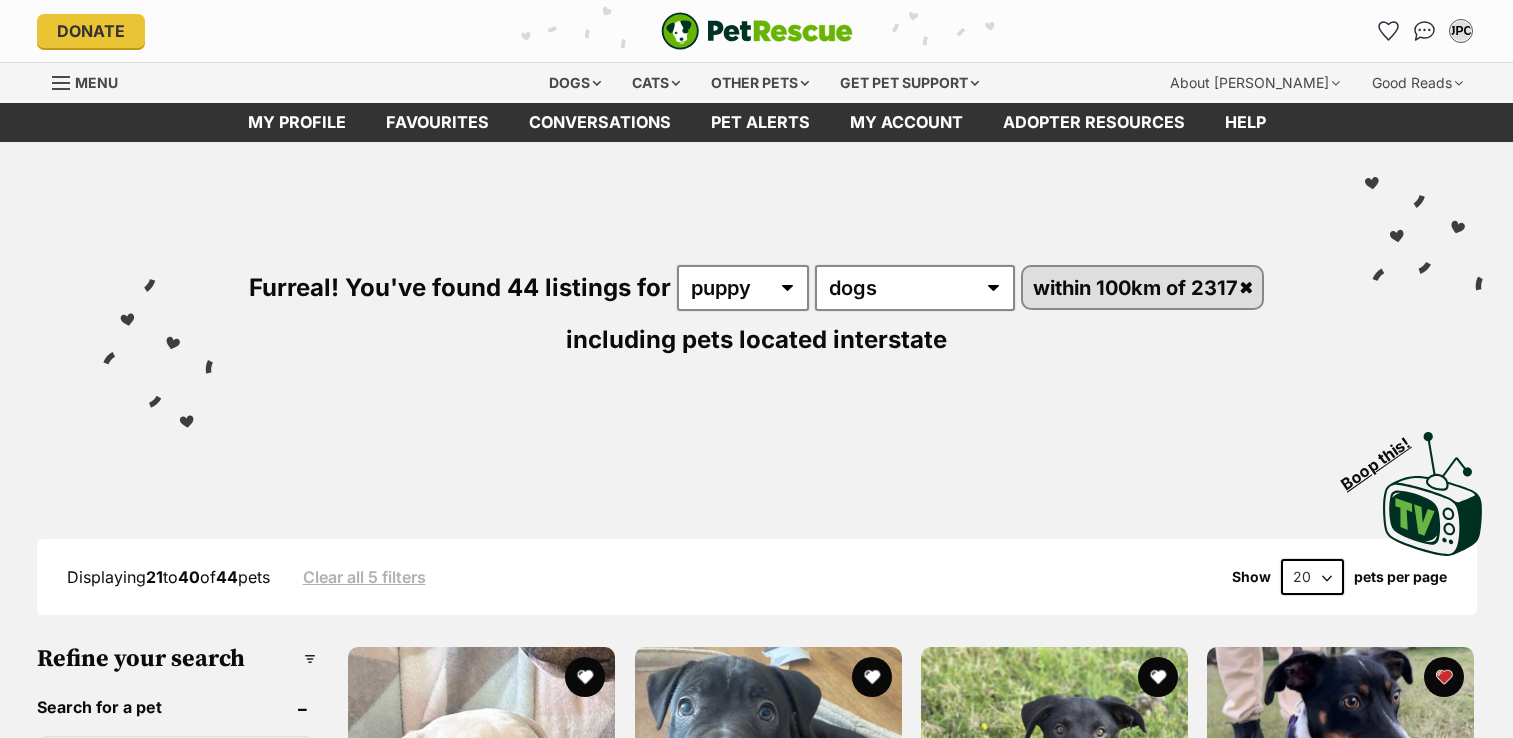 scroll, scrollTop: 0, scrollLeft: 0, axis: both 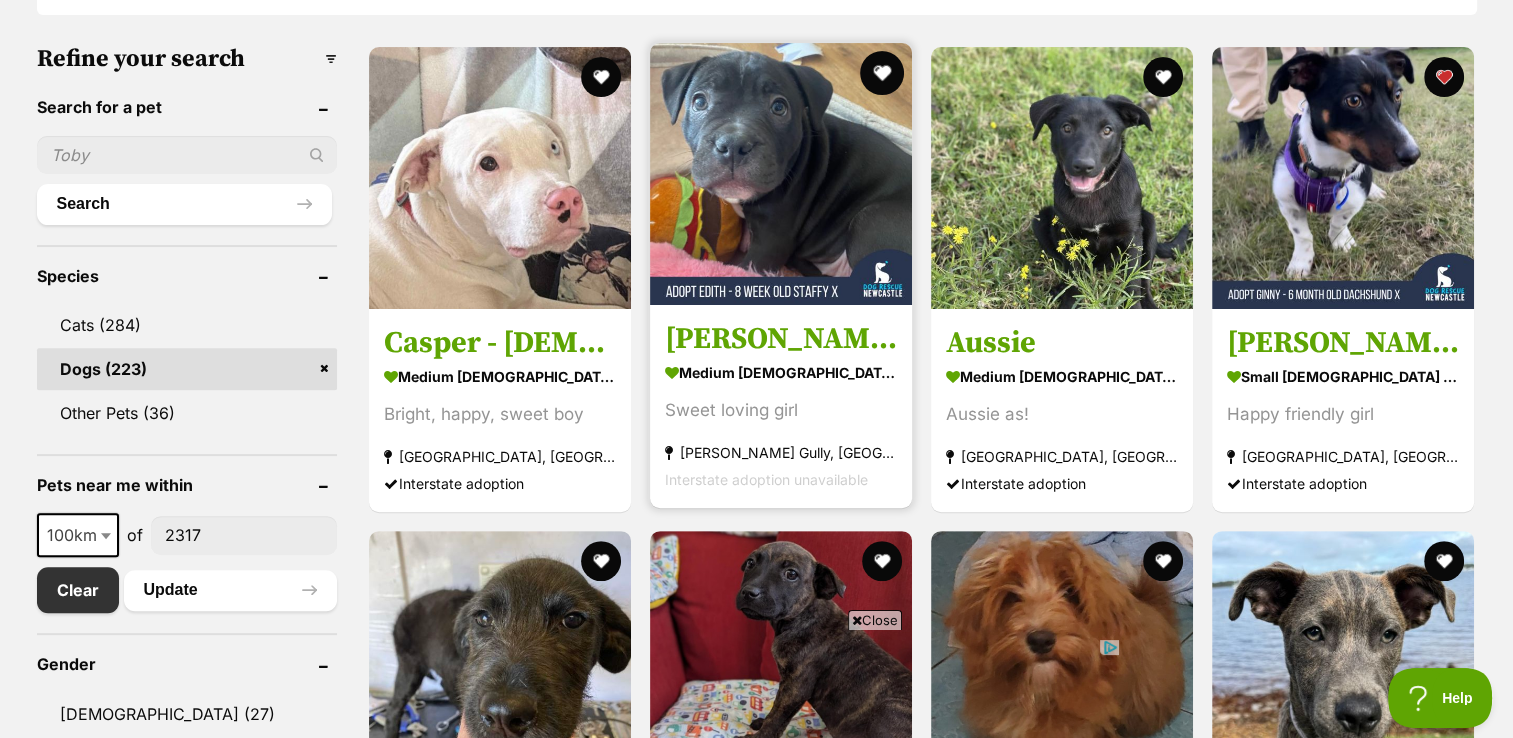 click at bounding box center [882, 73] 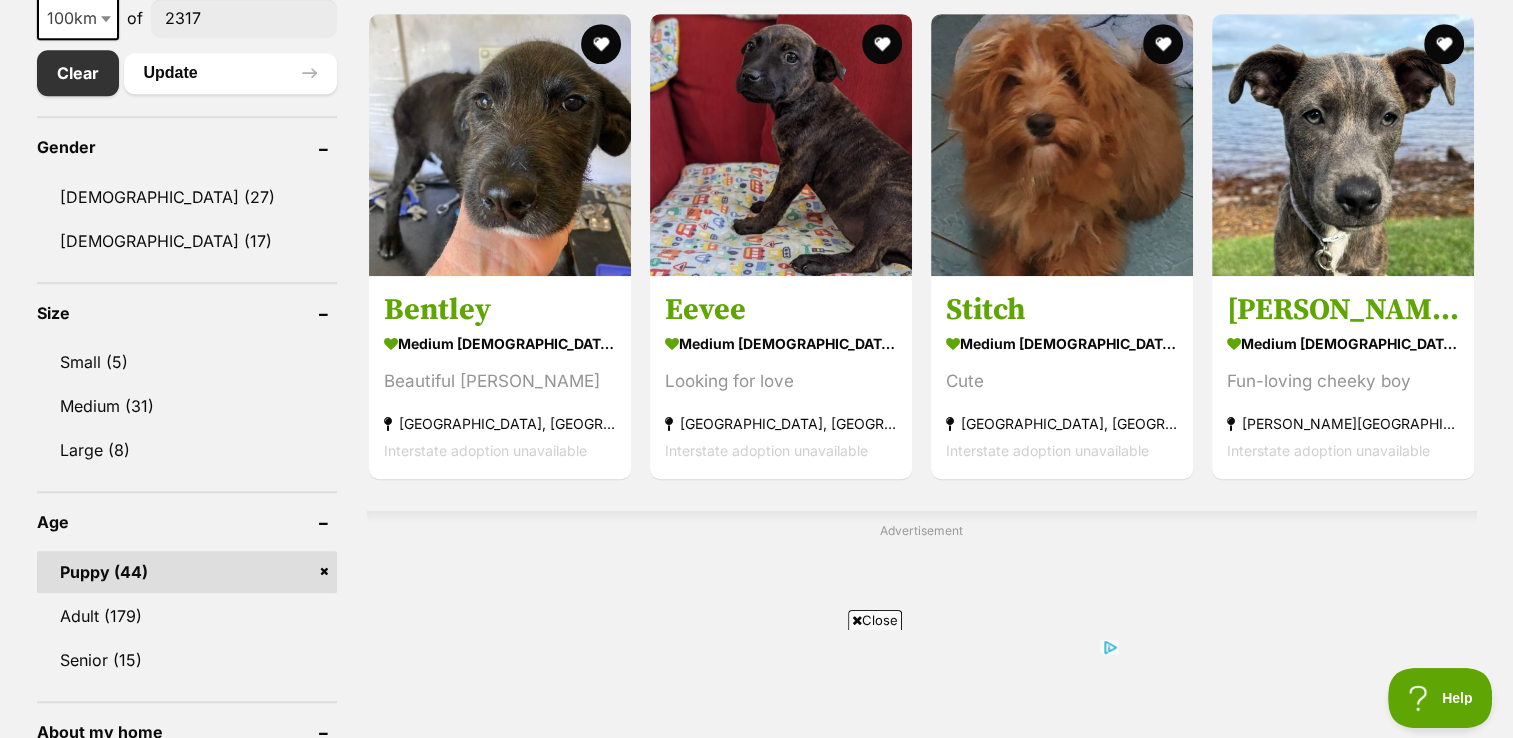 scroll, scrollTop: 1120, scrollLeft: 0, axis: vertical 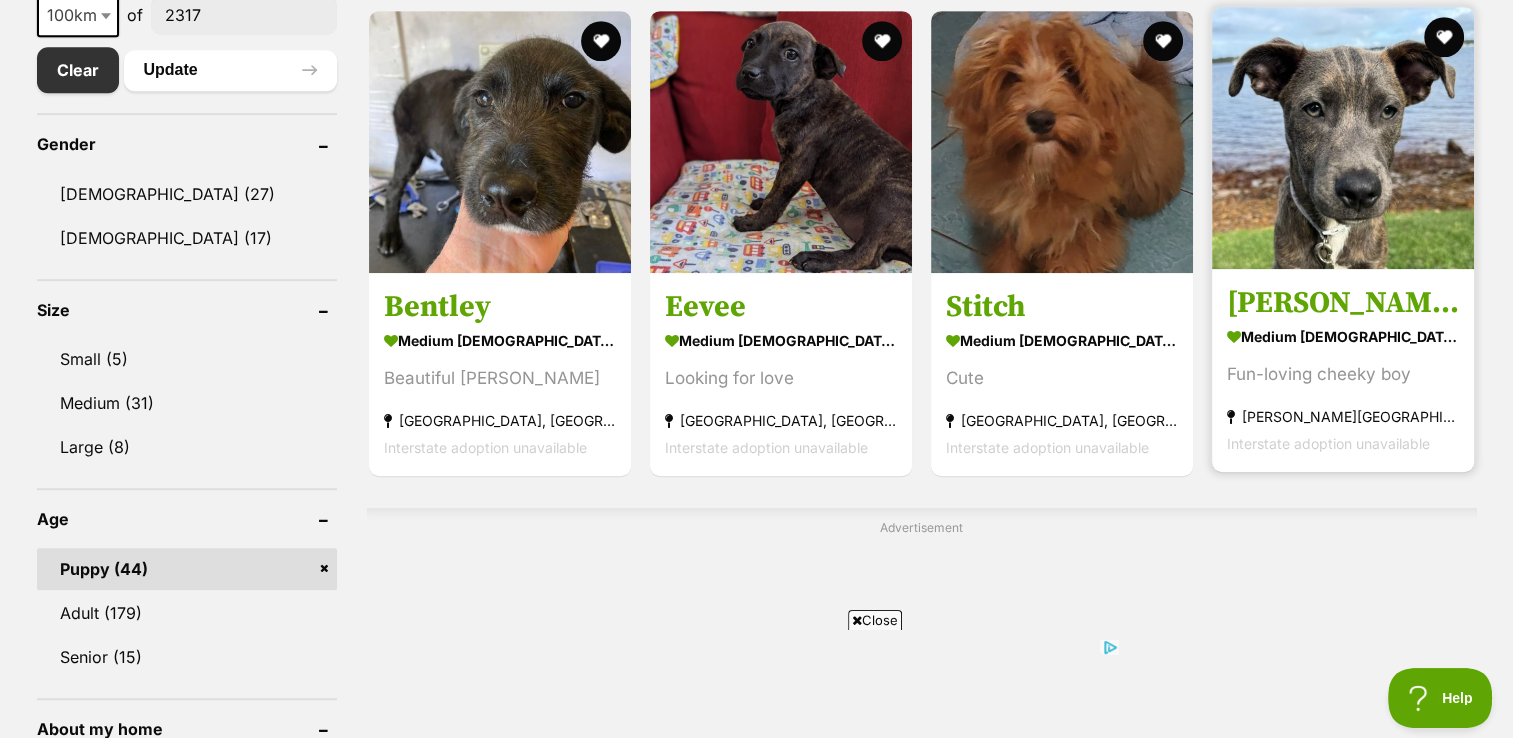 click at bounding box center (1343, 138) 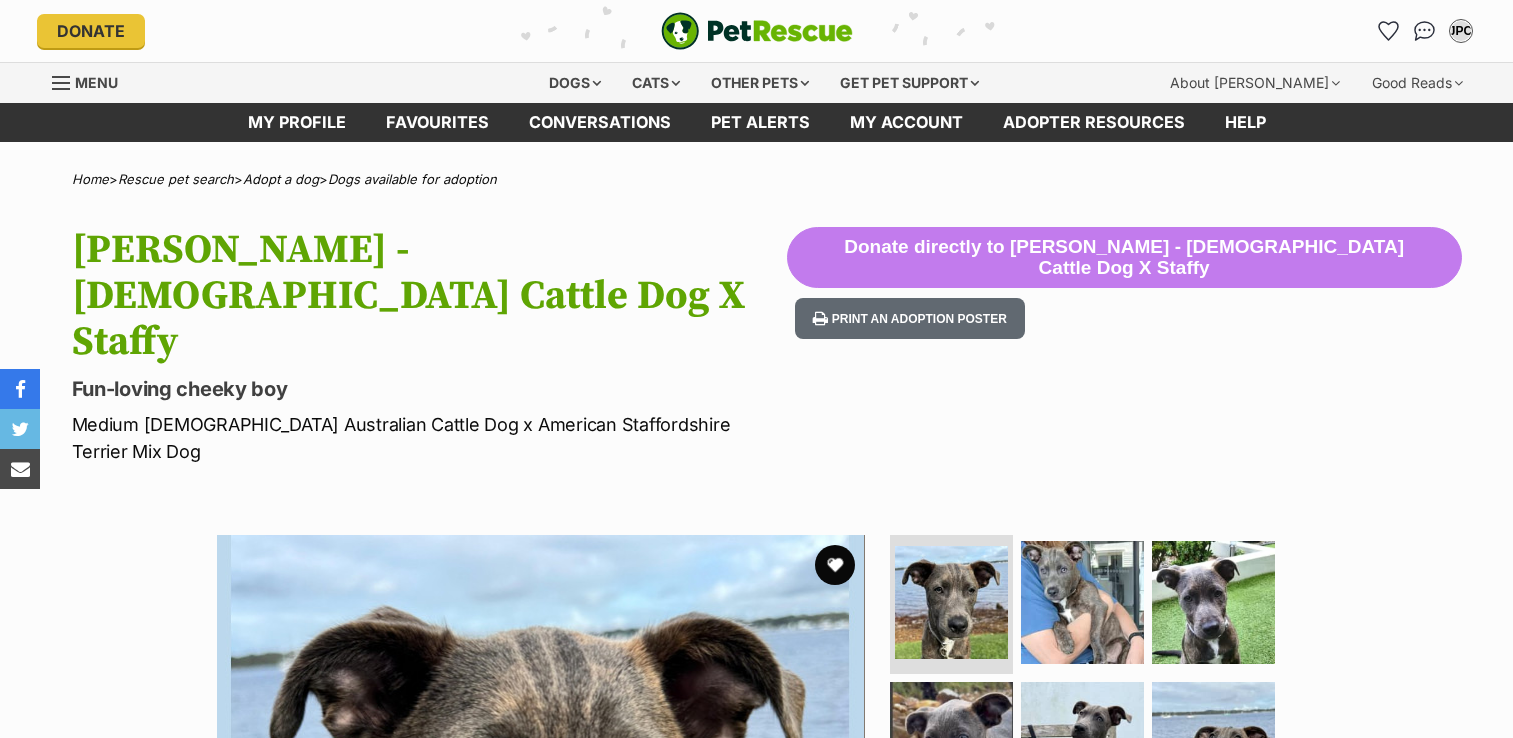 scroll, scrollTop: 0, scrollLeft: 0, axis: both 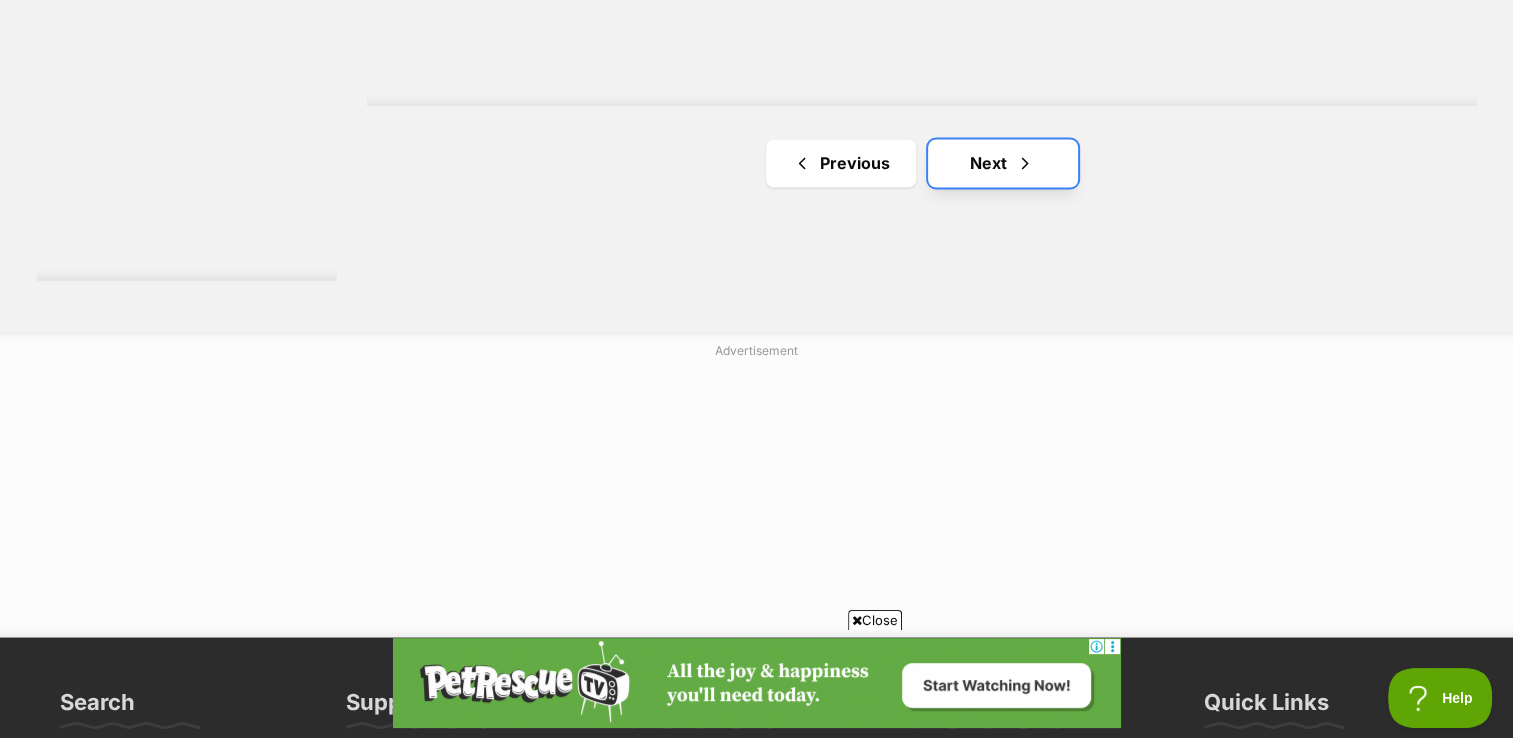 click on "Next" at bounding box center [1003, 163] 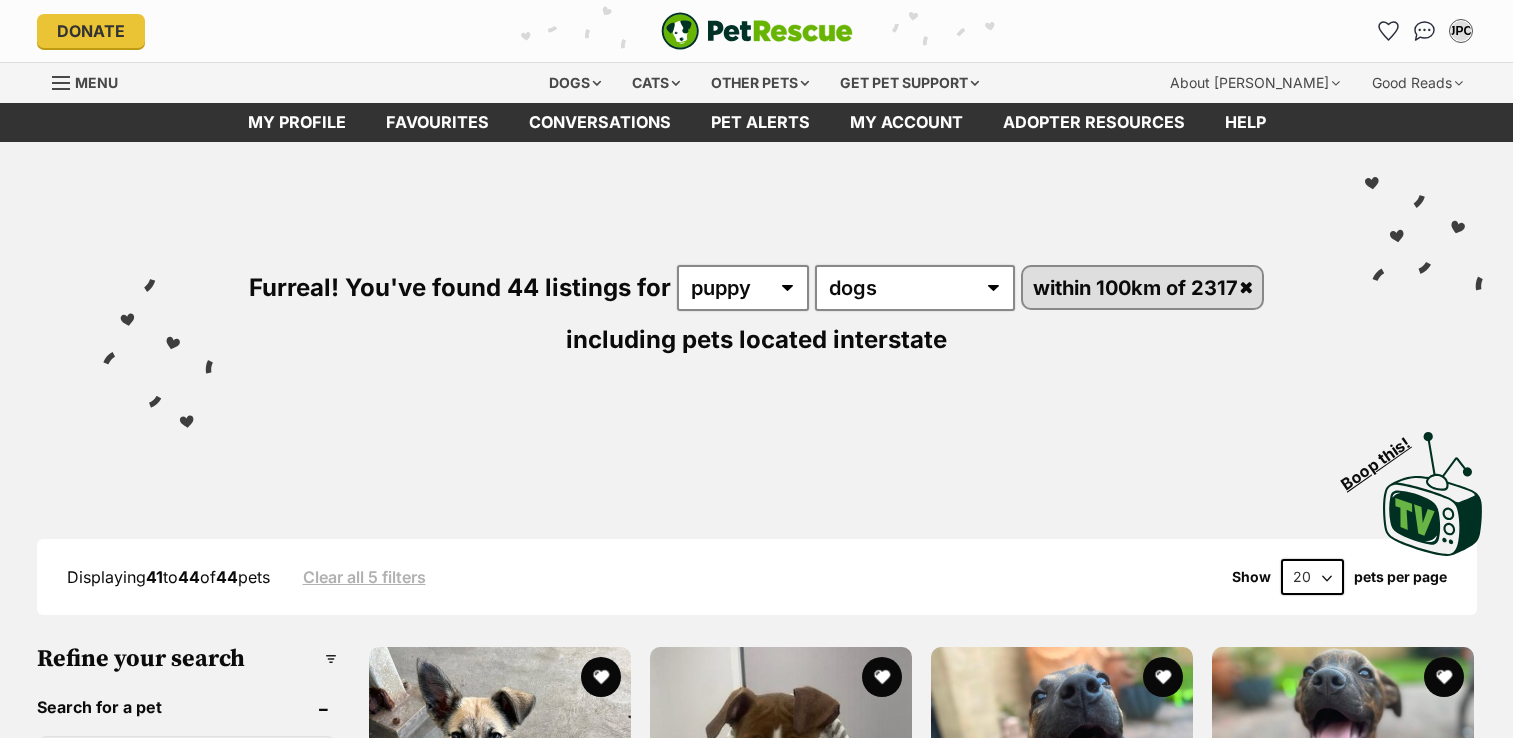 scroll, scrollTop: 0, scrollLeft: 0, axis: both 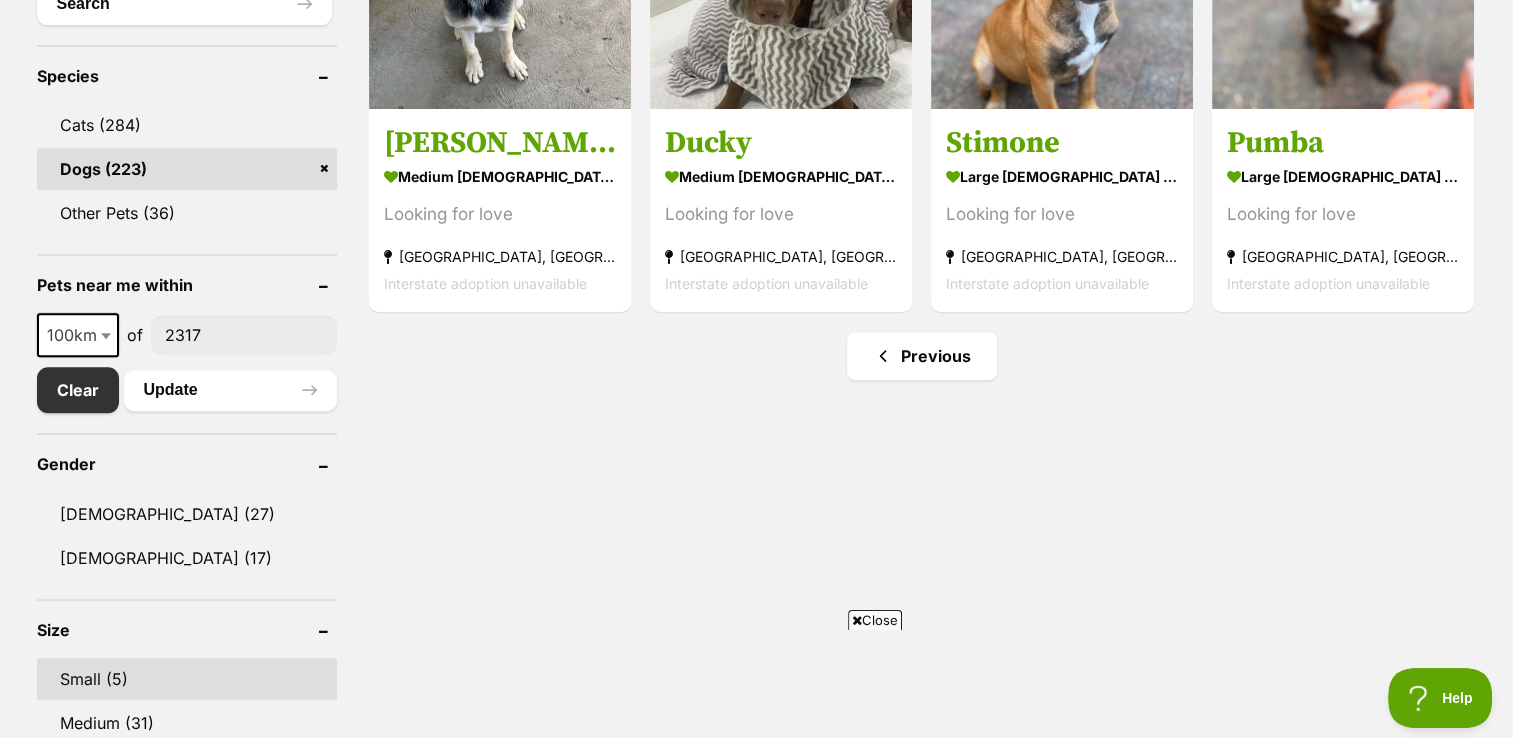 click on "Small (5)" at bounding box center [187, 679] 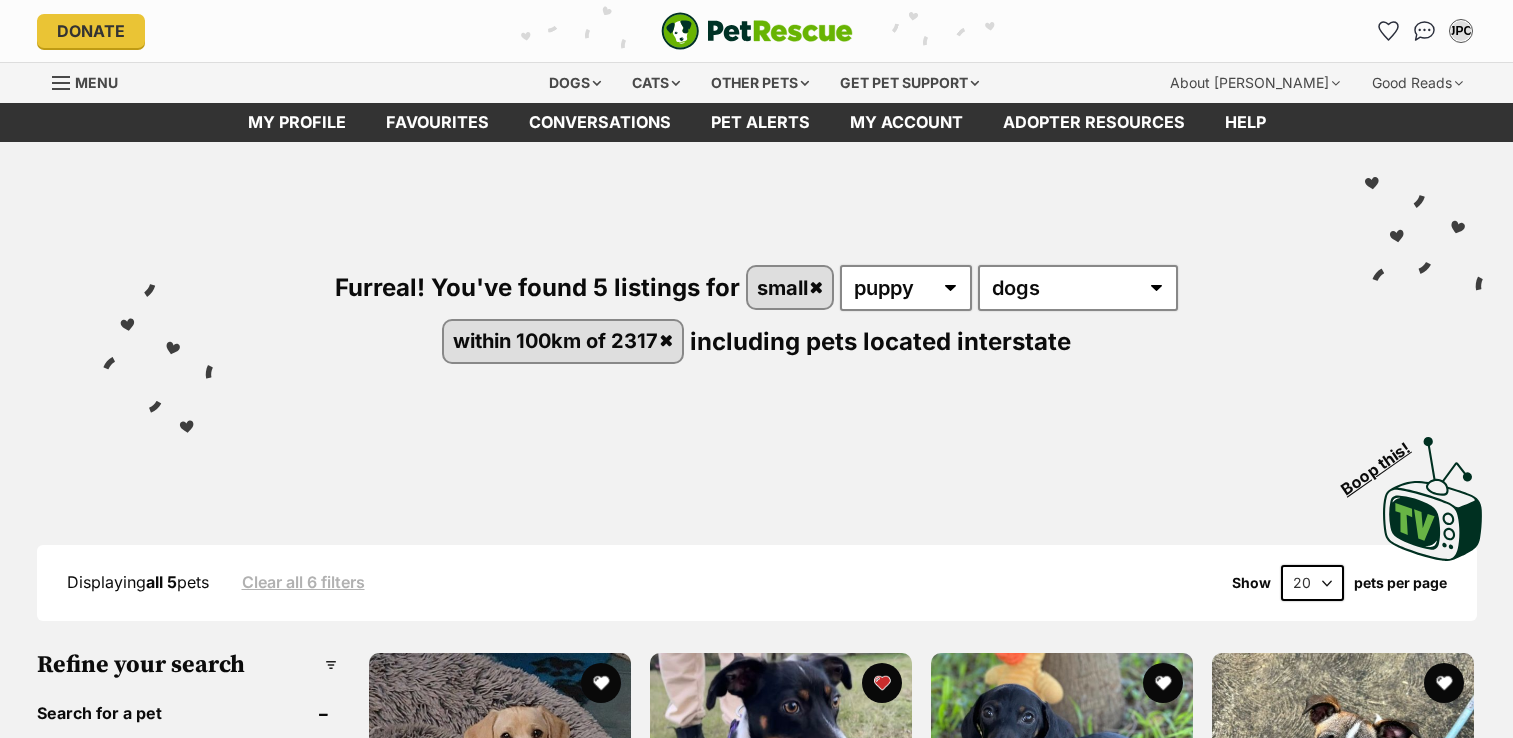 scroll, scrollTop: 0, scrollLeft: 0, axis: both 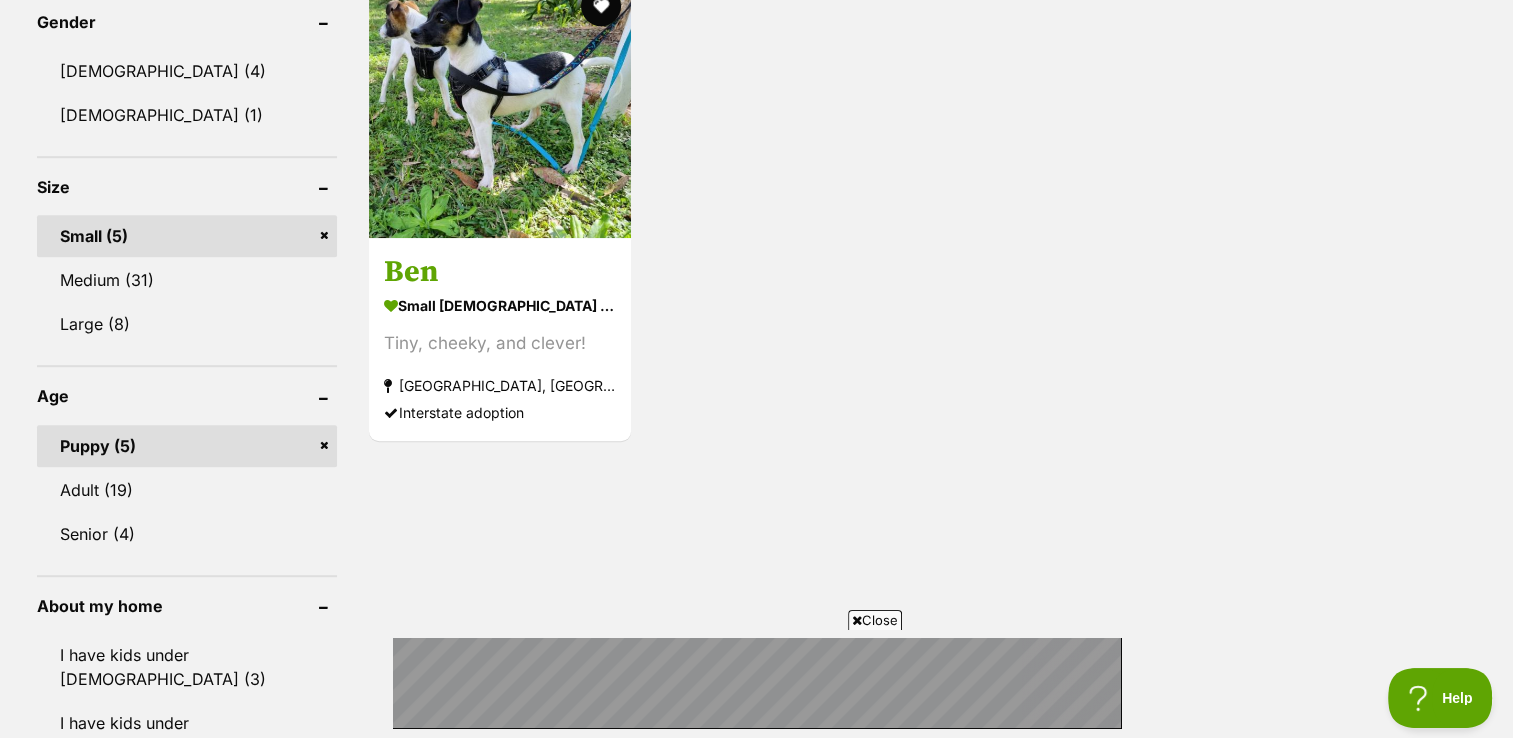 click on "Puppy (5)" at bounding box center [187, 446] 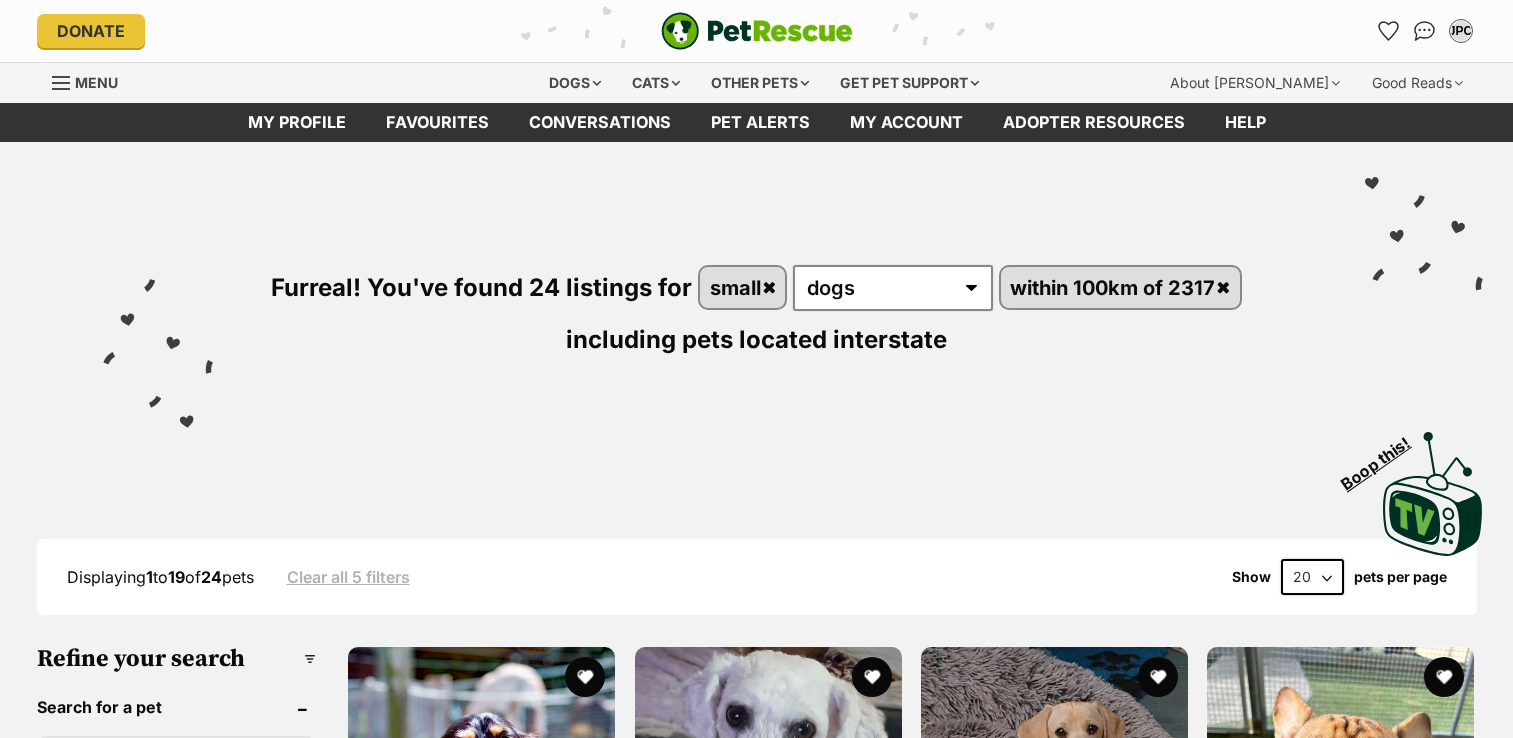 scroll, scrollTop: 0, scrollLeft: 0, axis: both 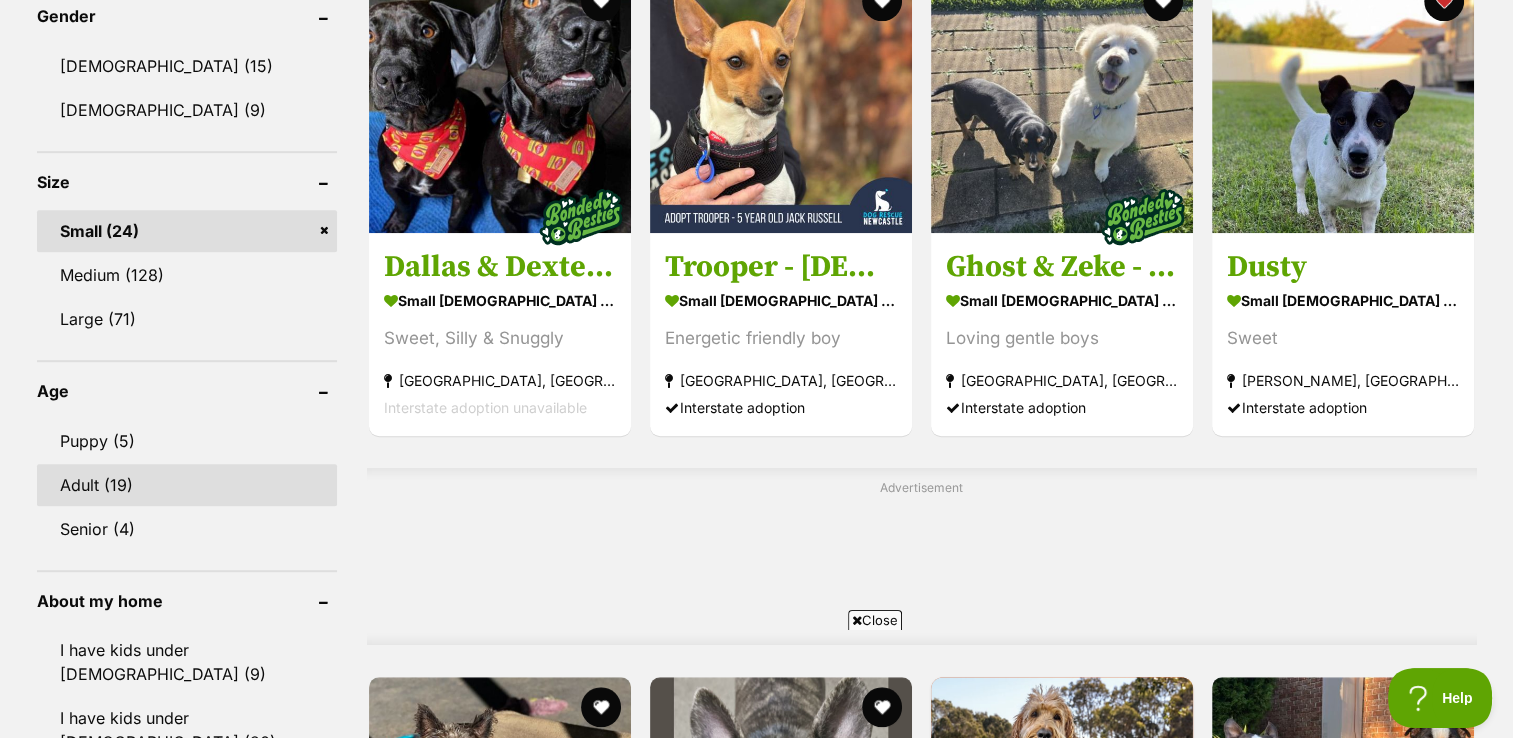click on "Adult (19)" at bounding box center [187, 485] 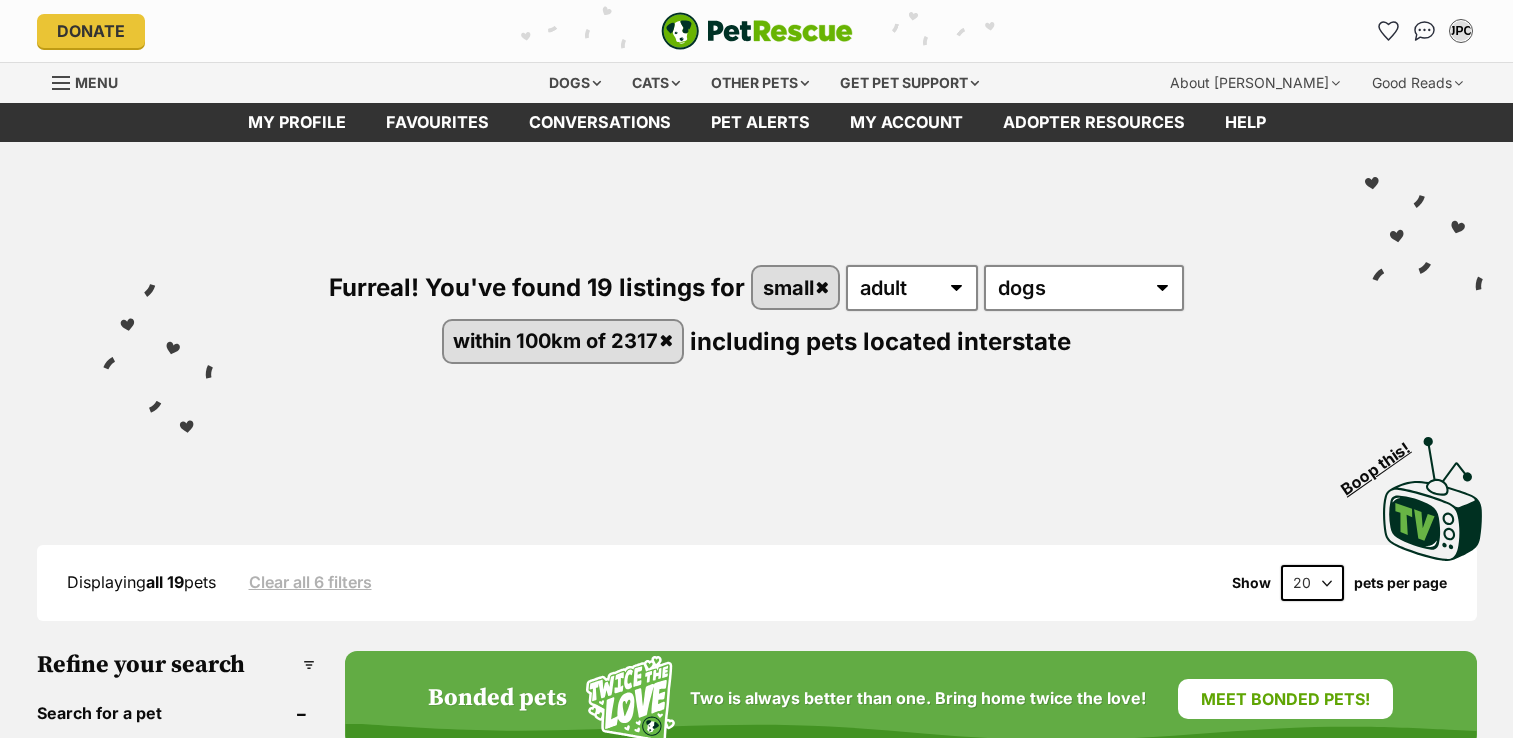 scroll, scrollTop: 0, scrollLeft: 0, axis: both 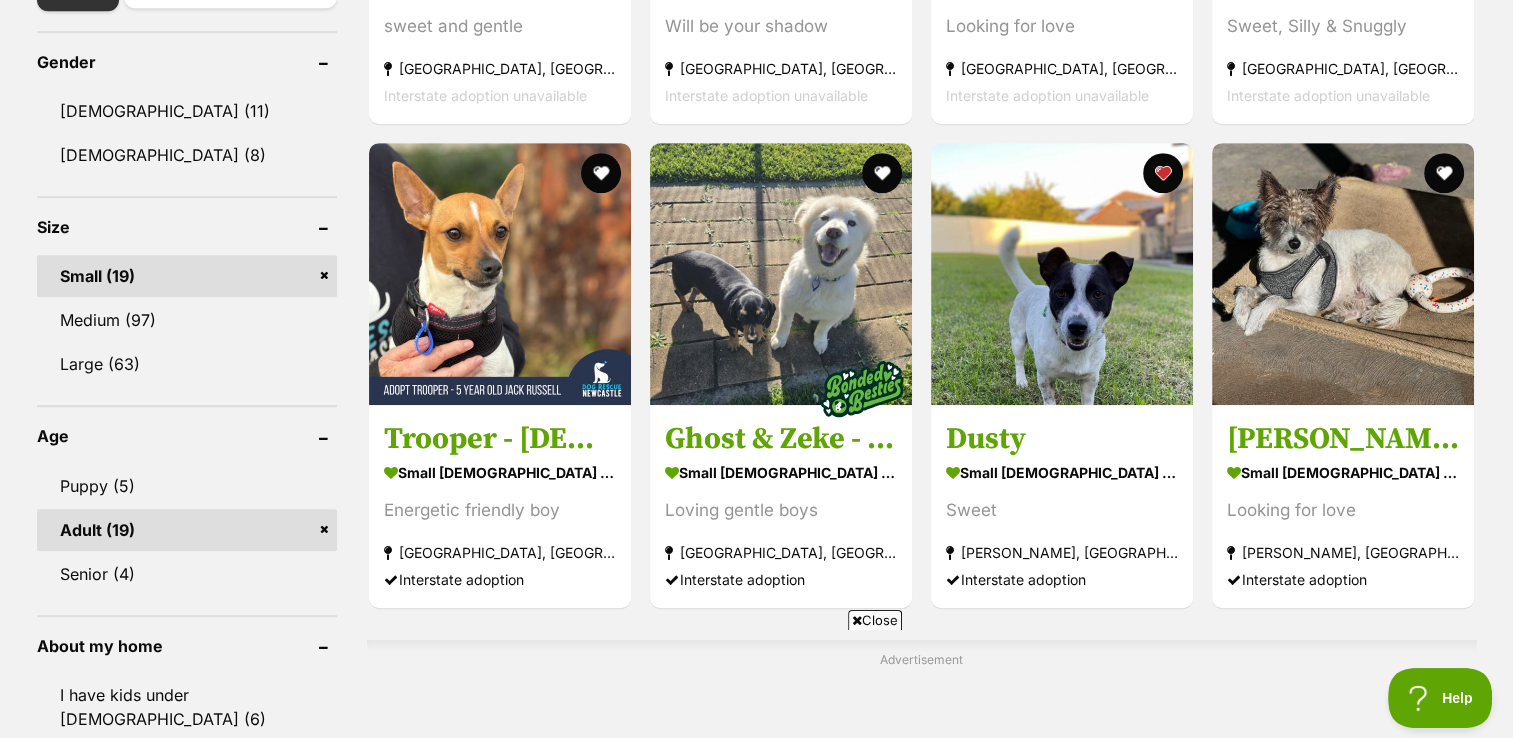 click on "Small (19)" at bounding box center [187, 276] 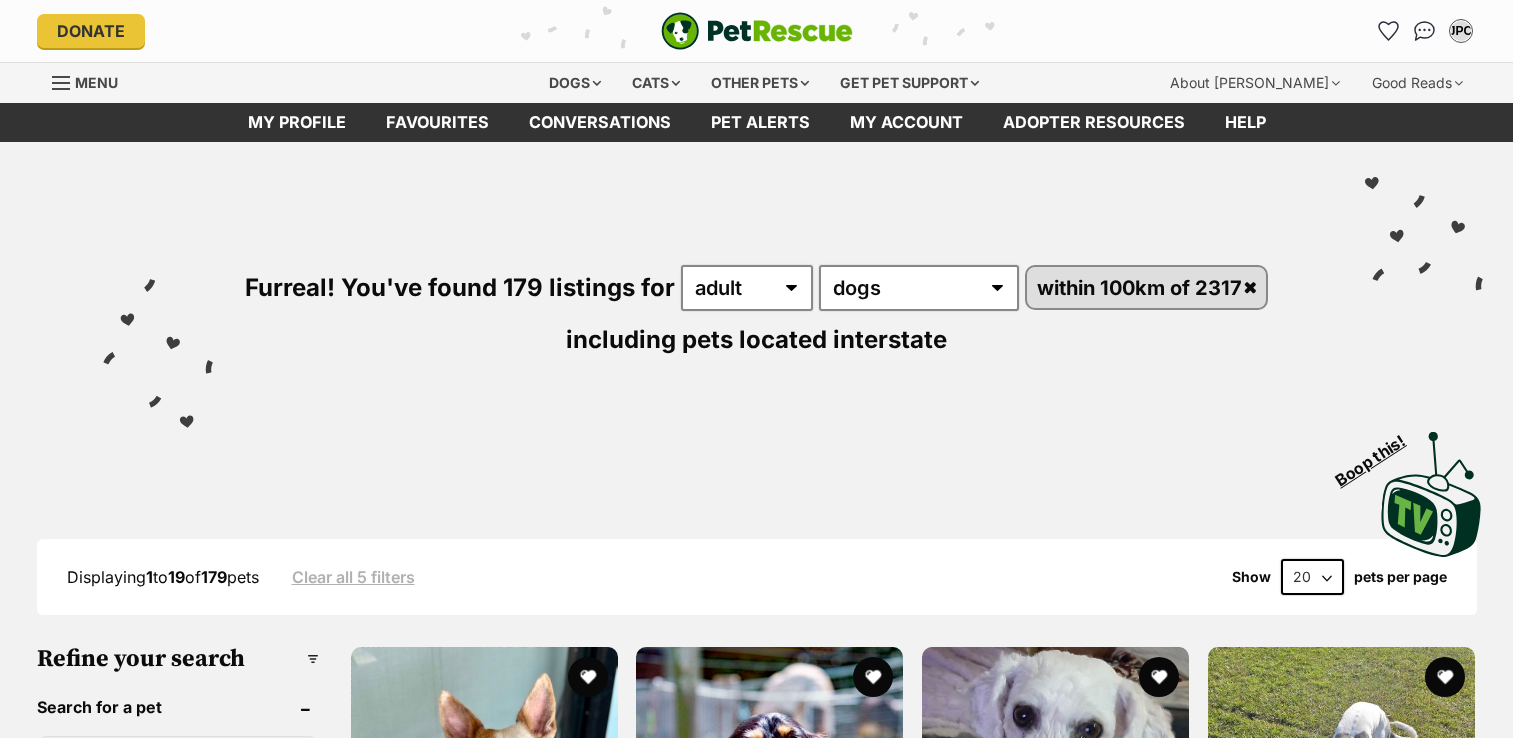 scroll, scrollTop: 0, scrollLeft: 0, axis: both 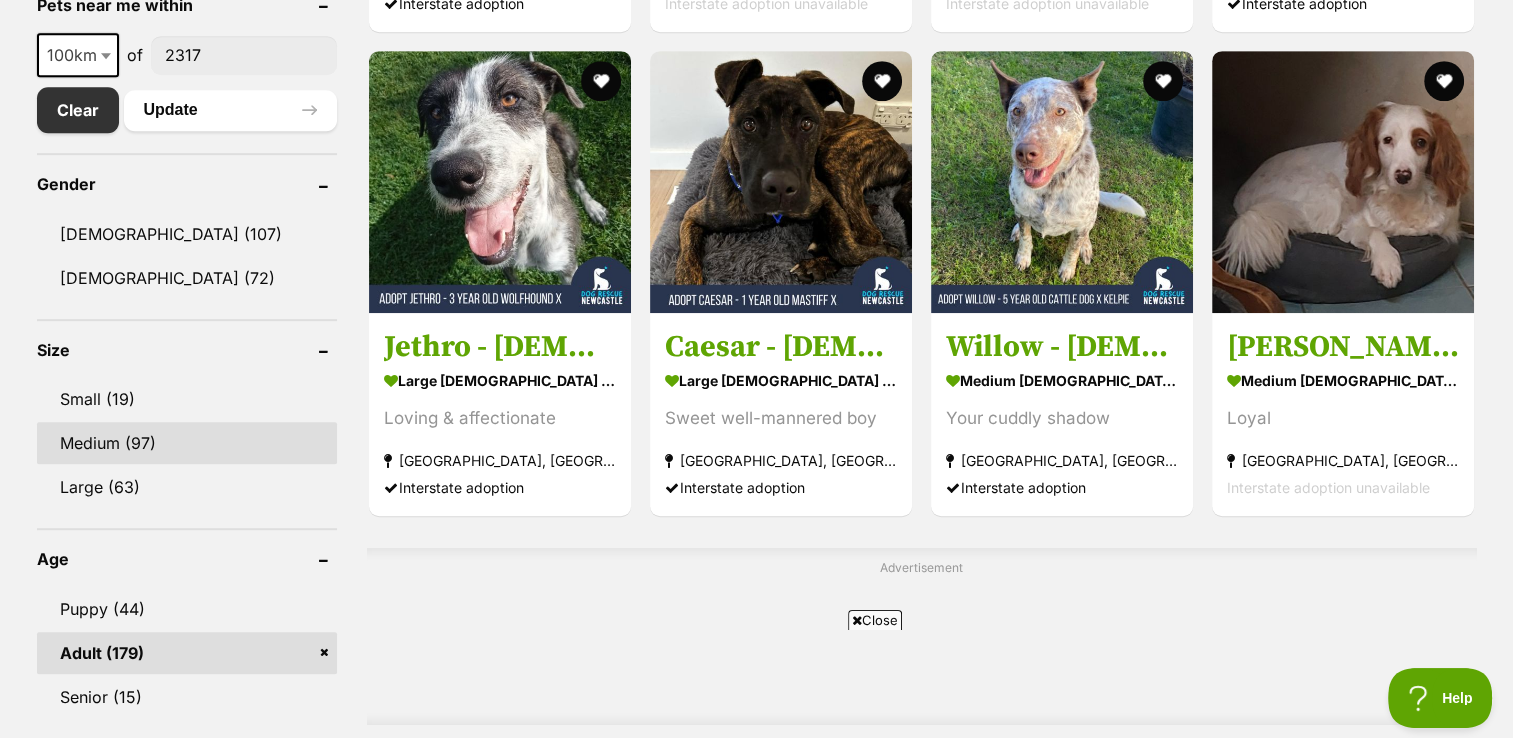 click on "Medium (97)" at bounding box center (187, 443) 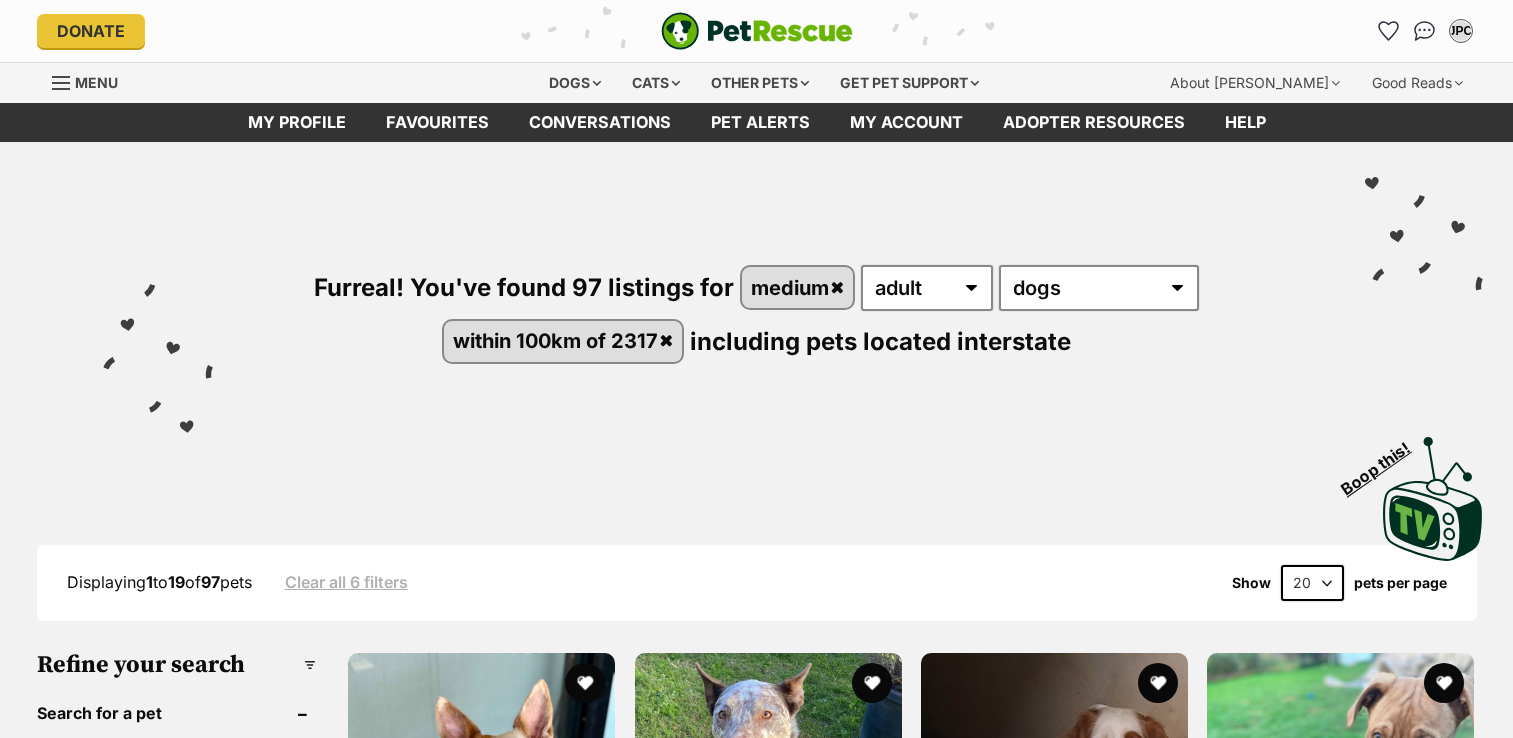 scroll, scrollTop: 0, scrollLeft: 0, axis: both 